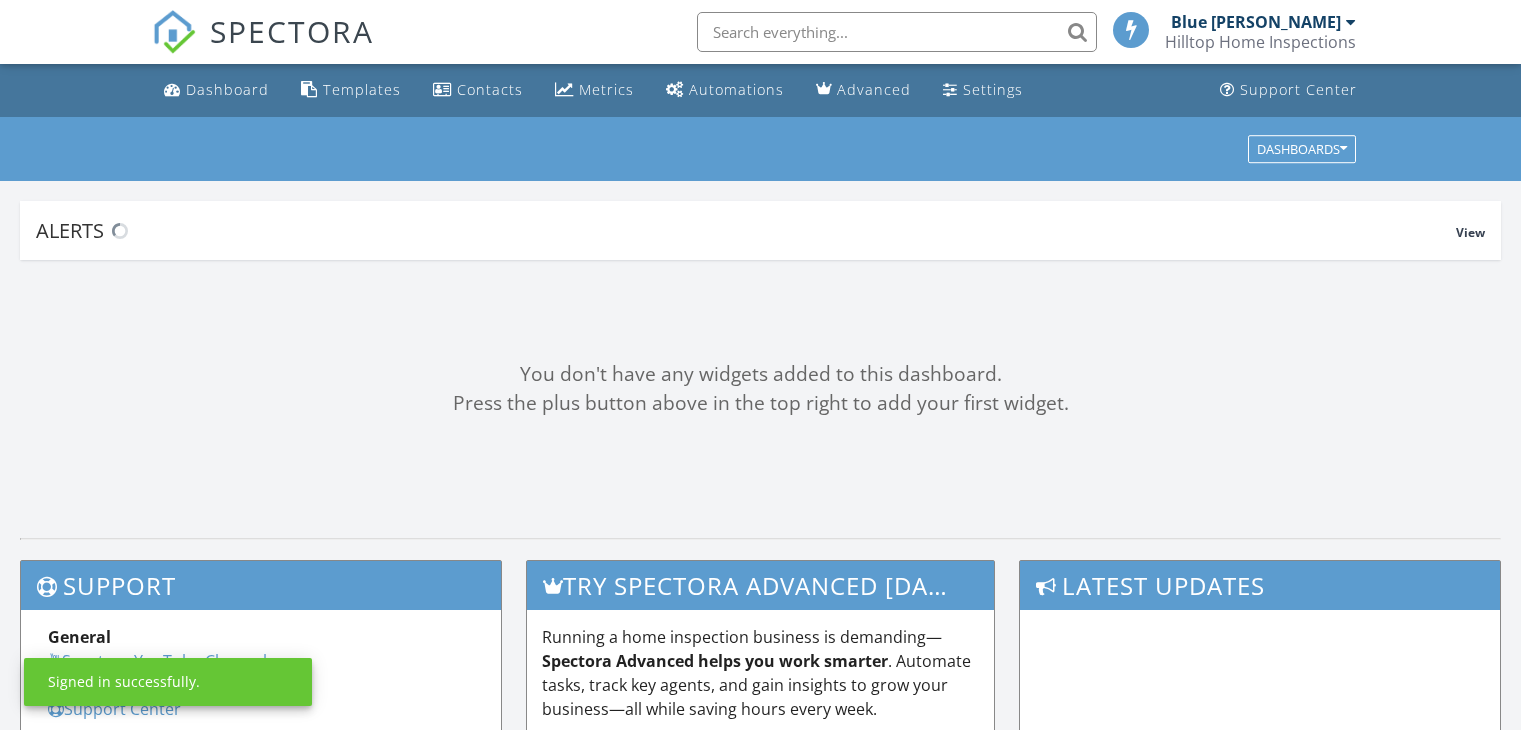 scroll, scrollTop: 0, scrollLeft: 0, axis: both 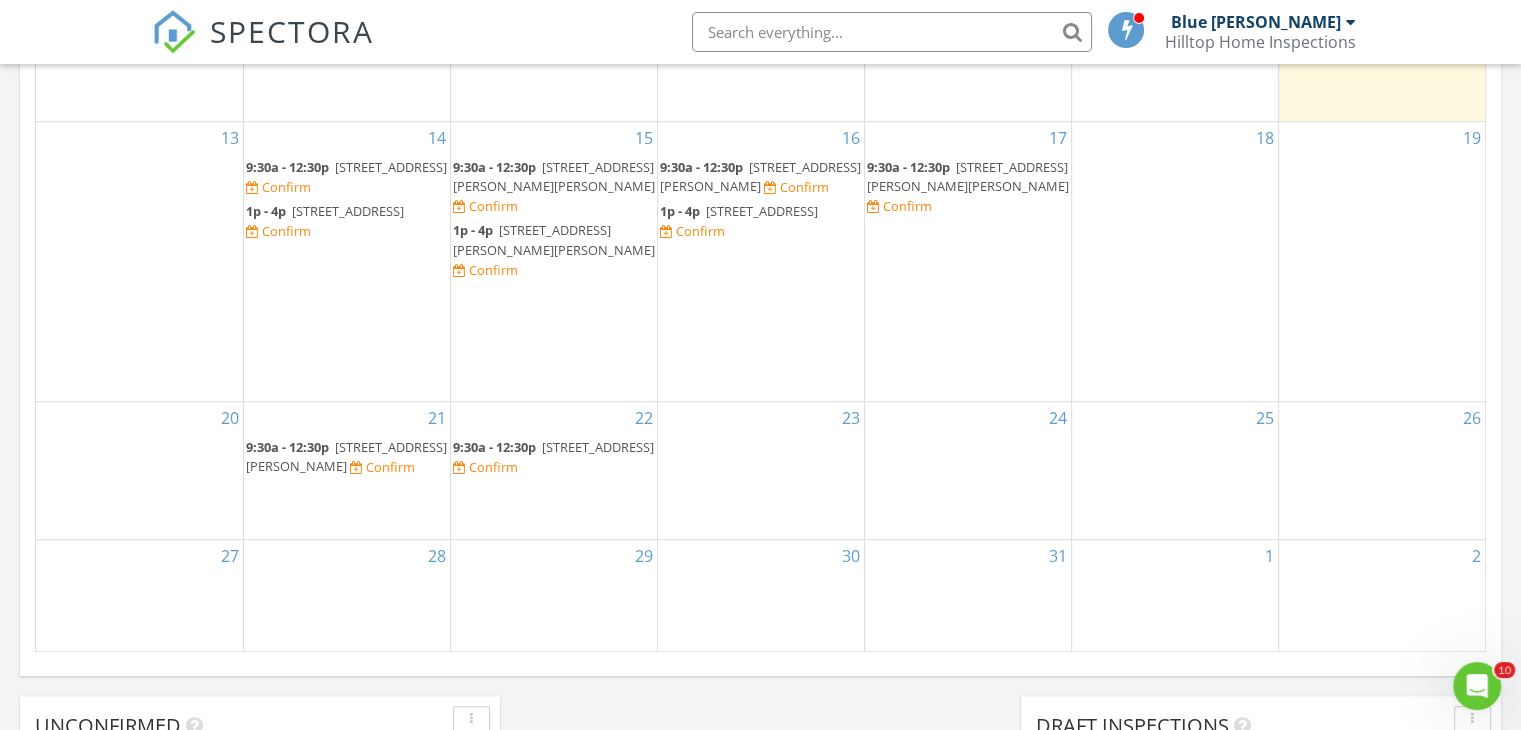 click on "2 Crow Hollow, Chapel Hill 27514" at bounding box center [391, 167] 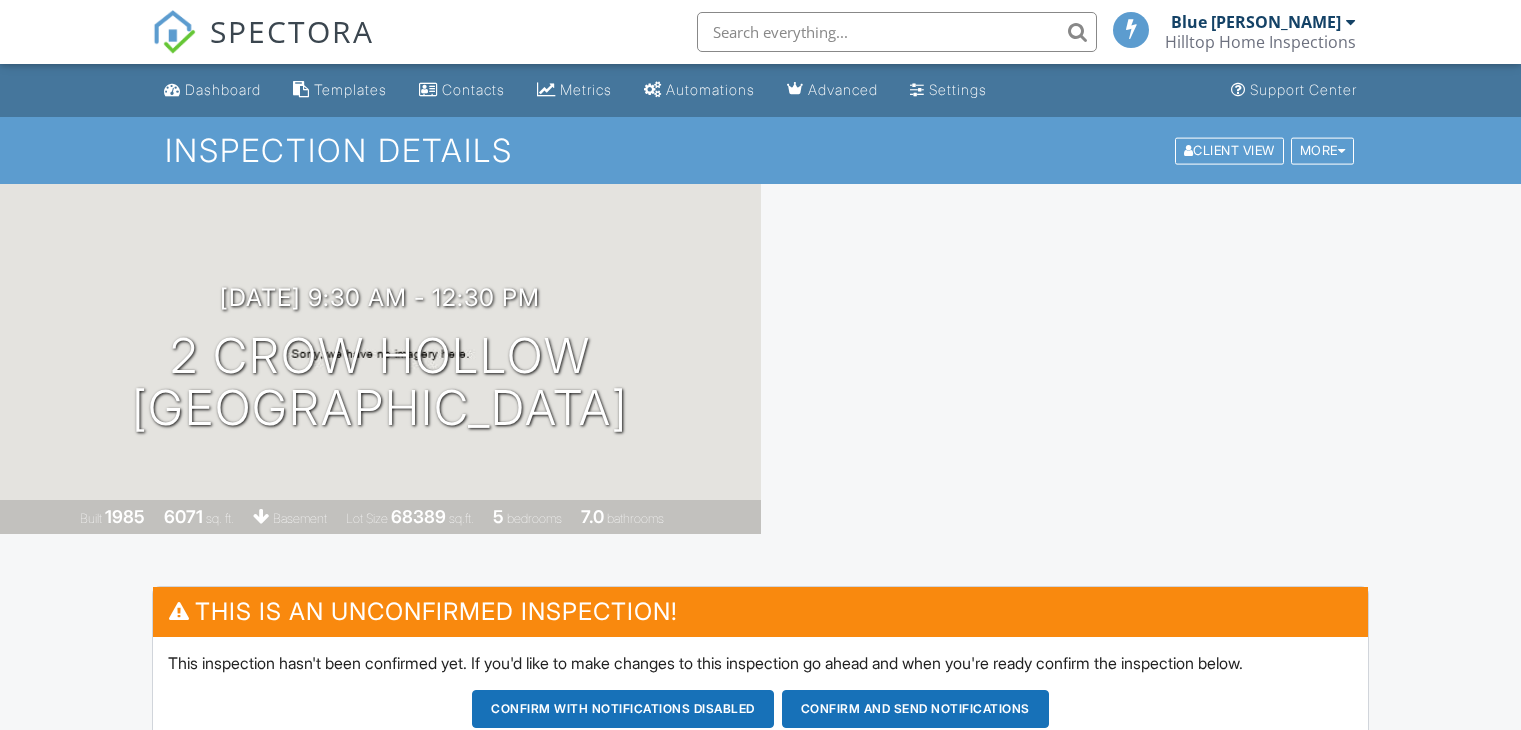 scroll, scrollTop: 0, scrollLeft: 0, axis: both 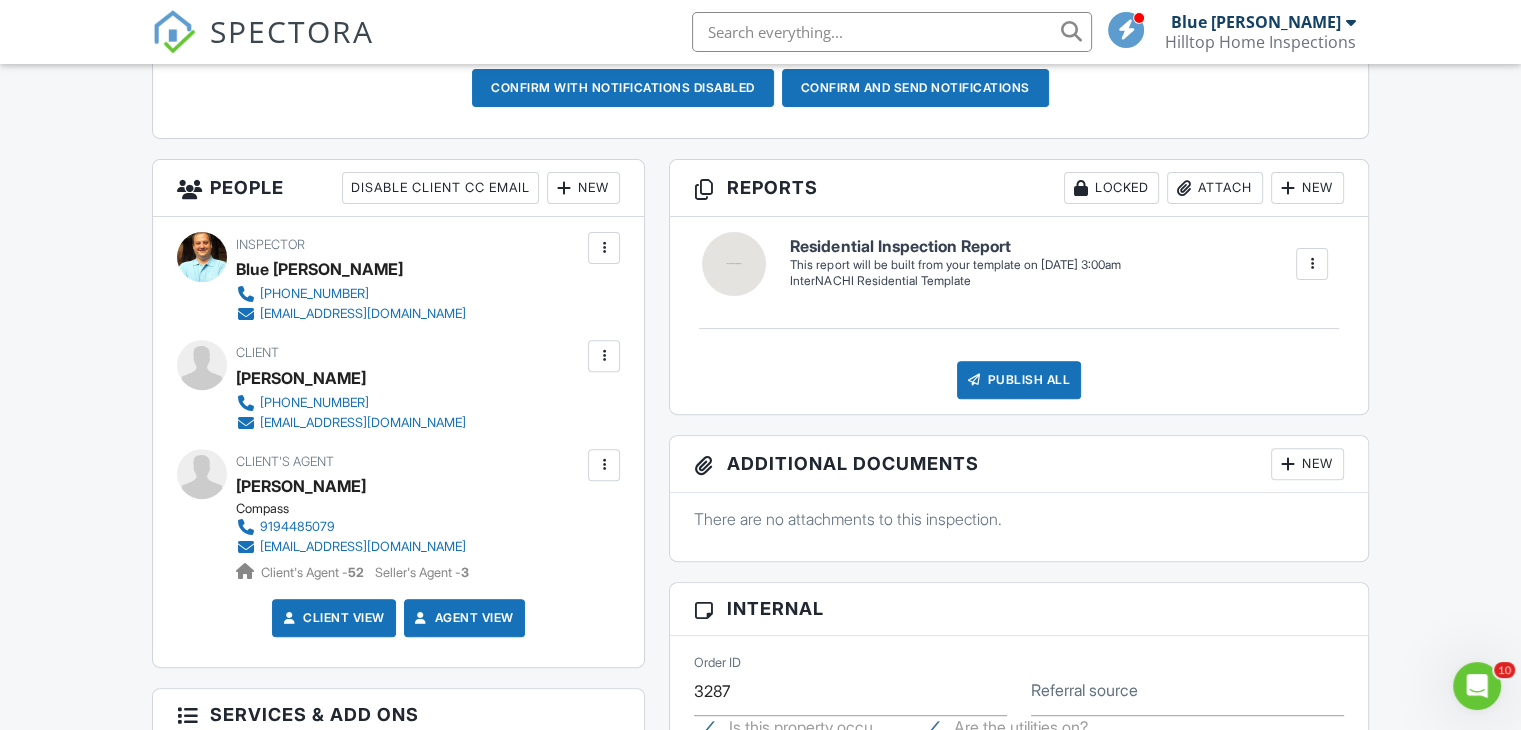 click on "New" at bounding box center (583, 188) 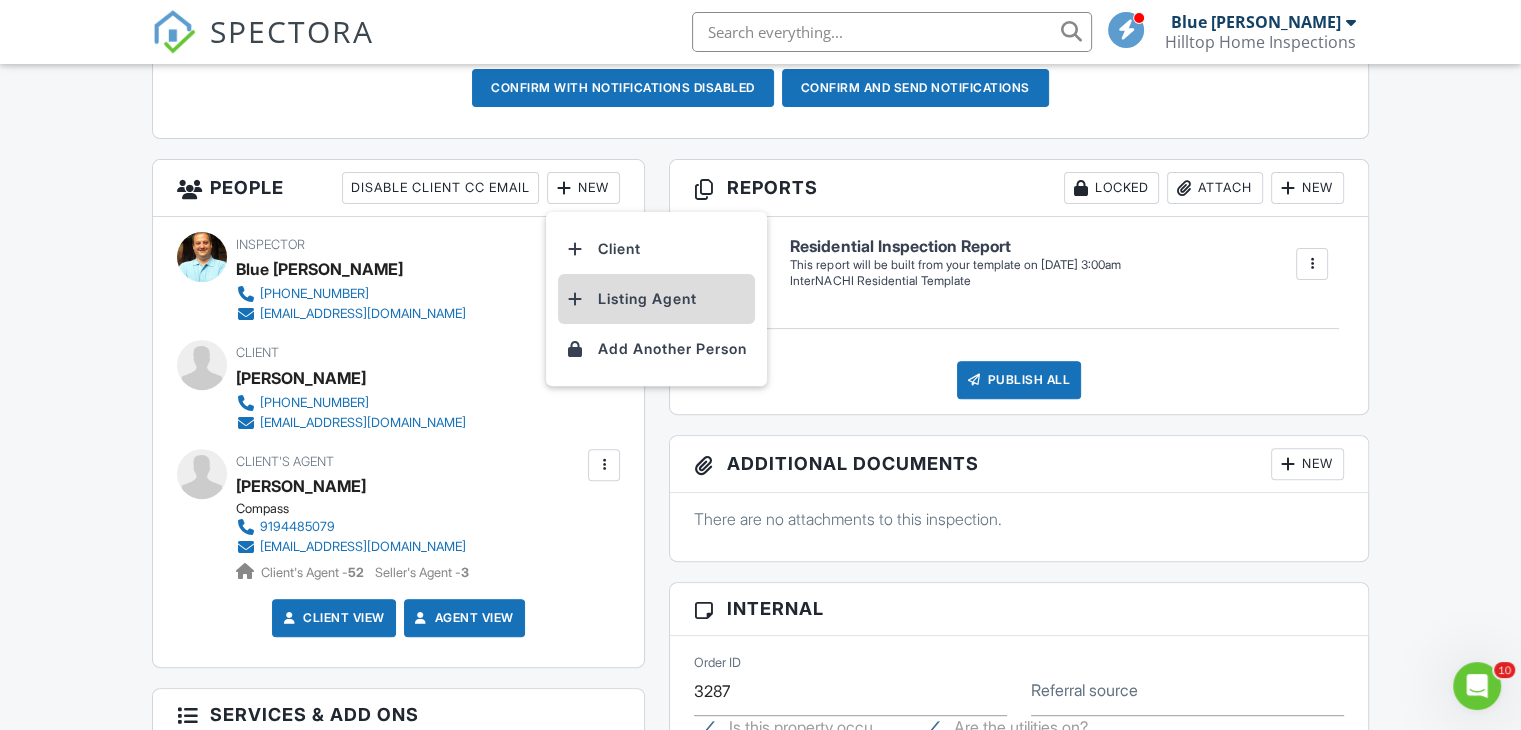 click on "Listing Agent" at bounding box center (656, 299) 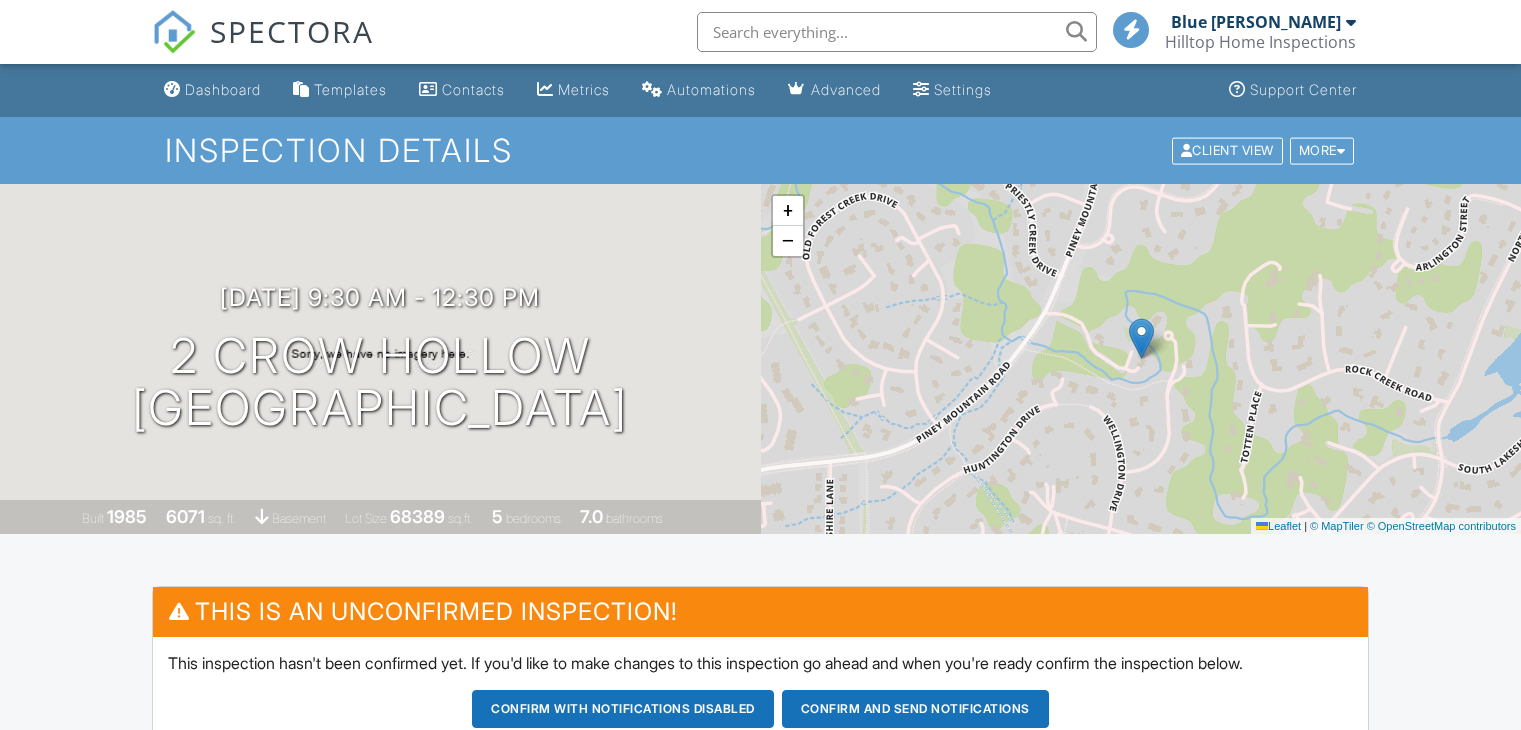 scroll, scrollTop: 611, scrollLeft: 0, axis: vertical 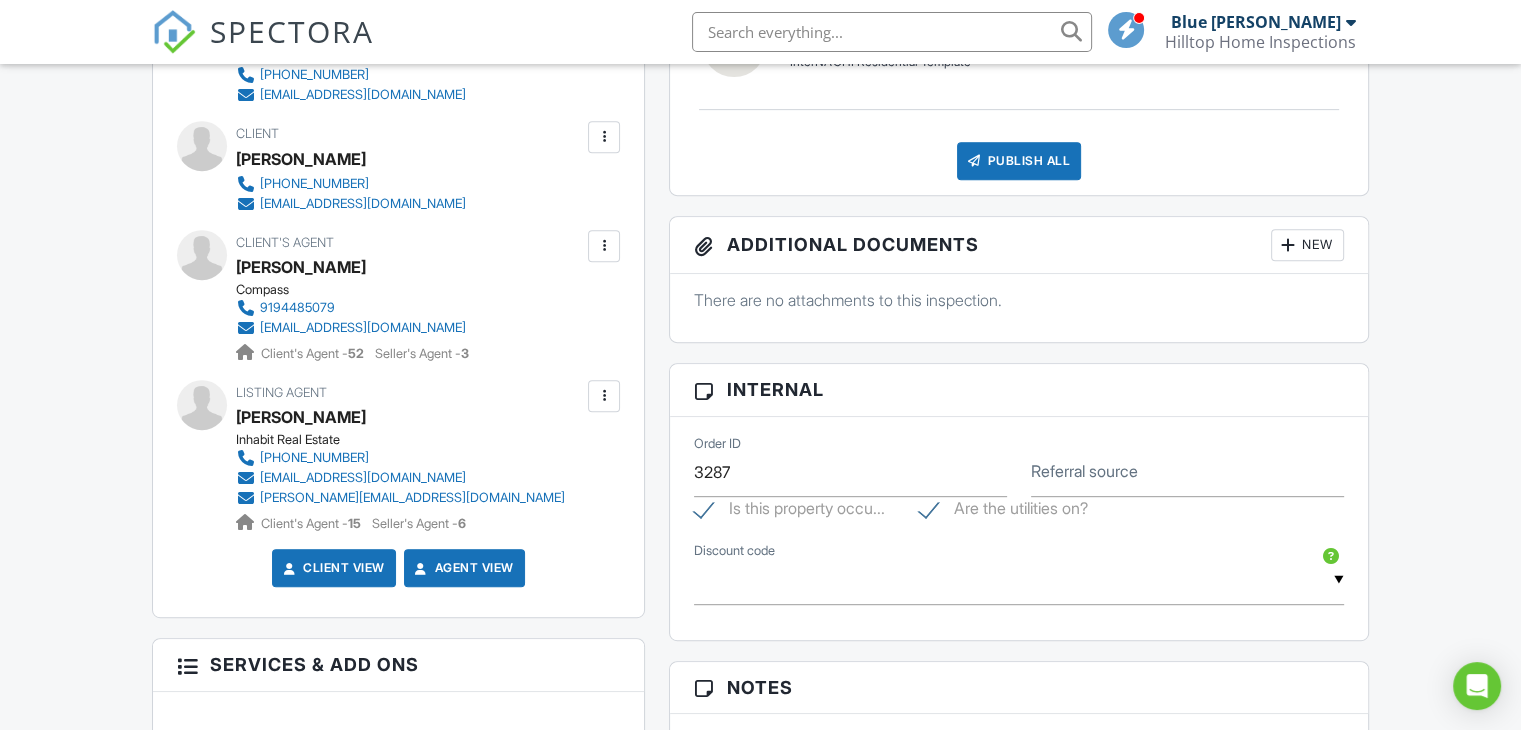 click on "Referral source" at bounding box center (1084, 471) 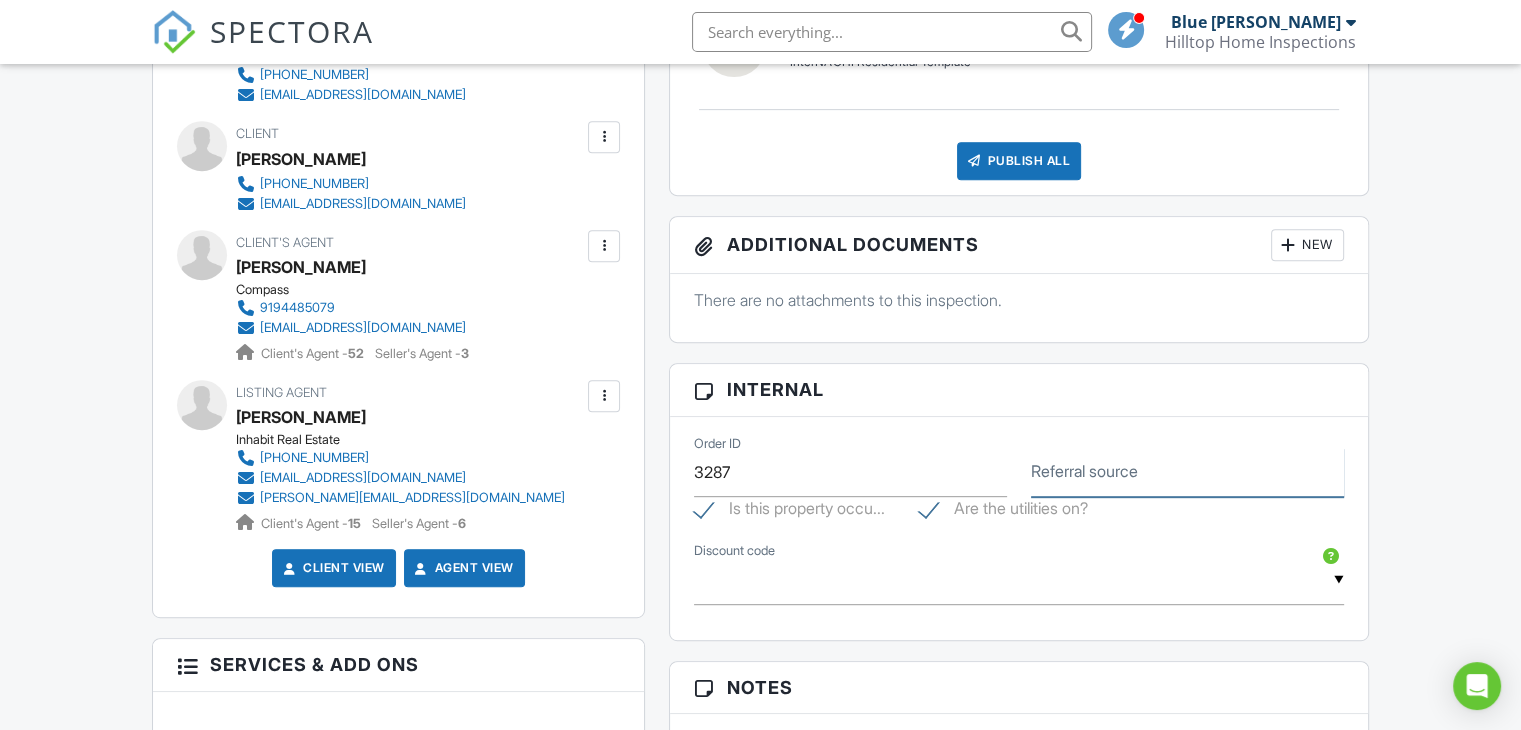 click on "Referral source" at bounding box center [1187, 472] 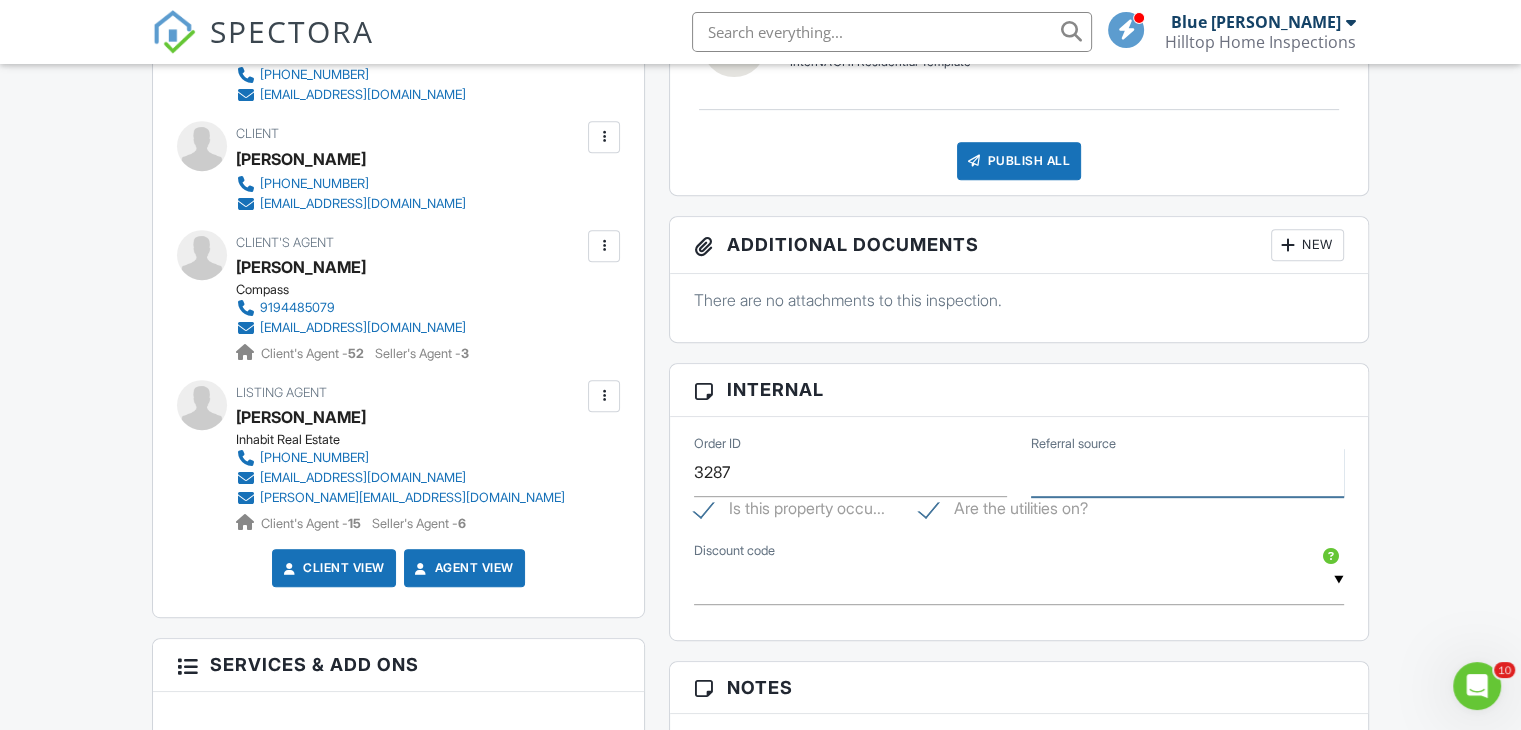 scroll, scrollTop: 0, scrollLeft: 0, axis: both 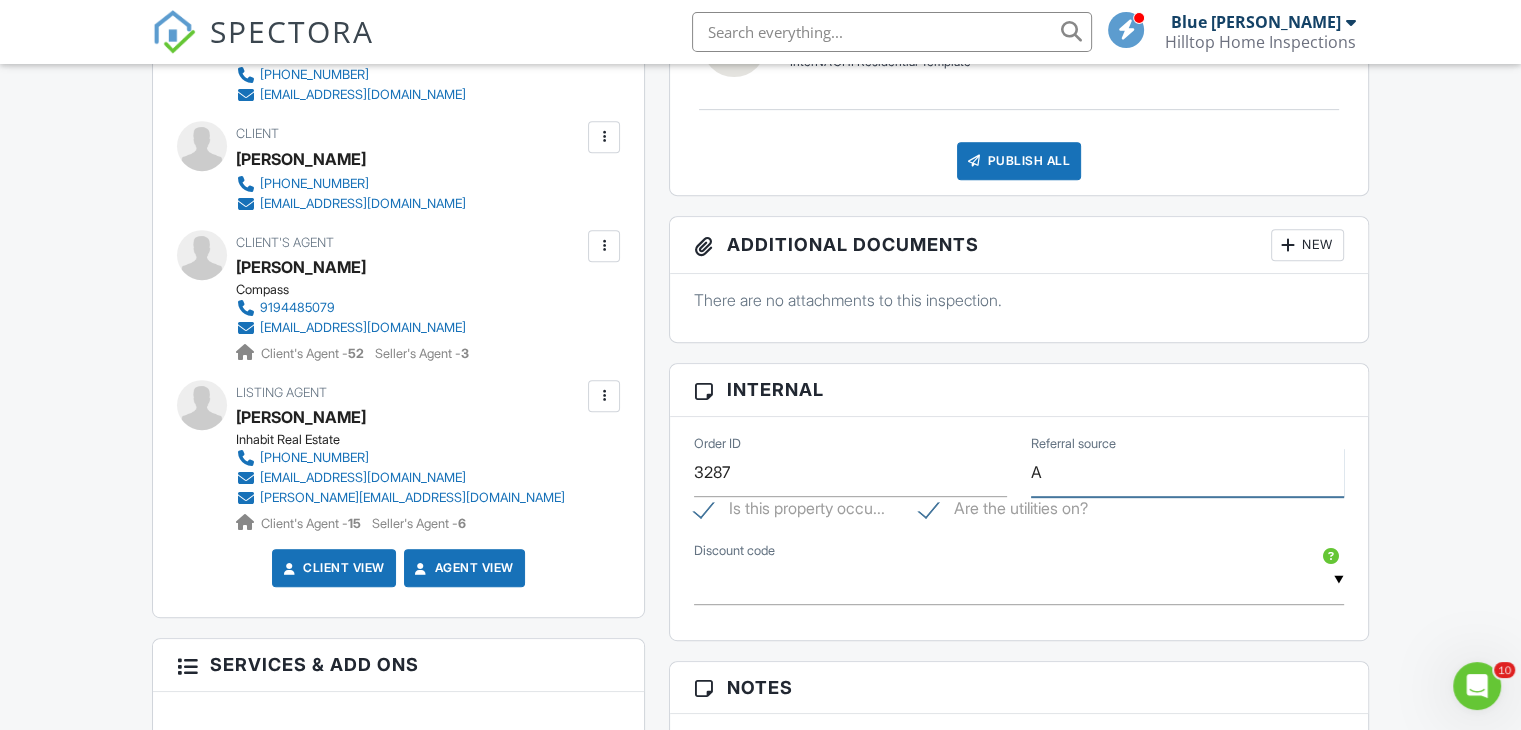 type on "Agent Referral" 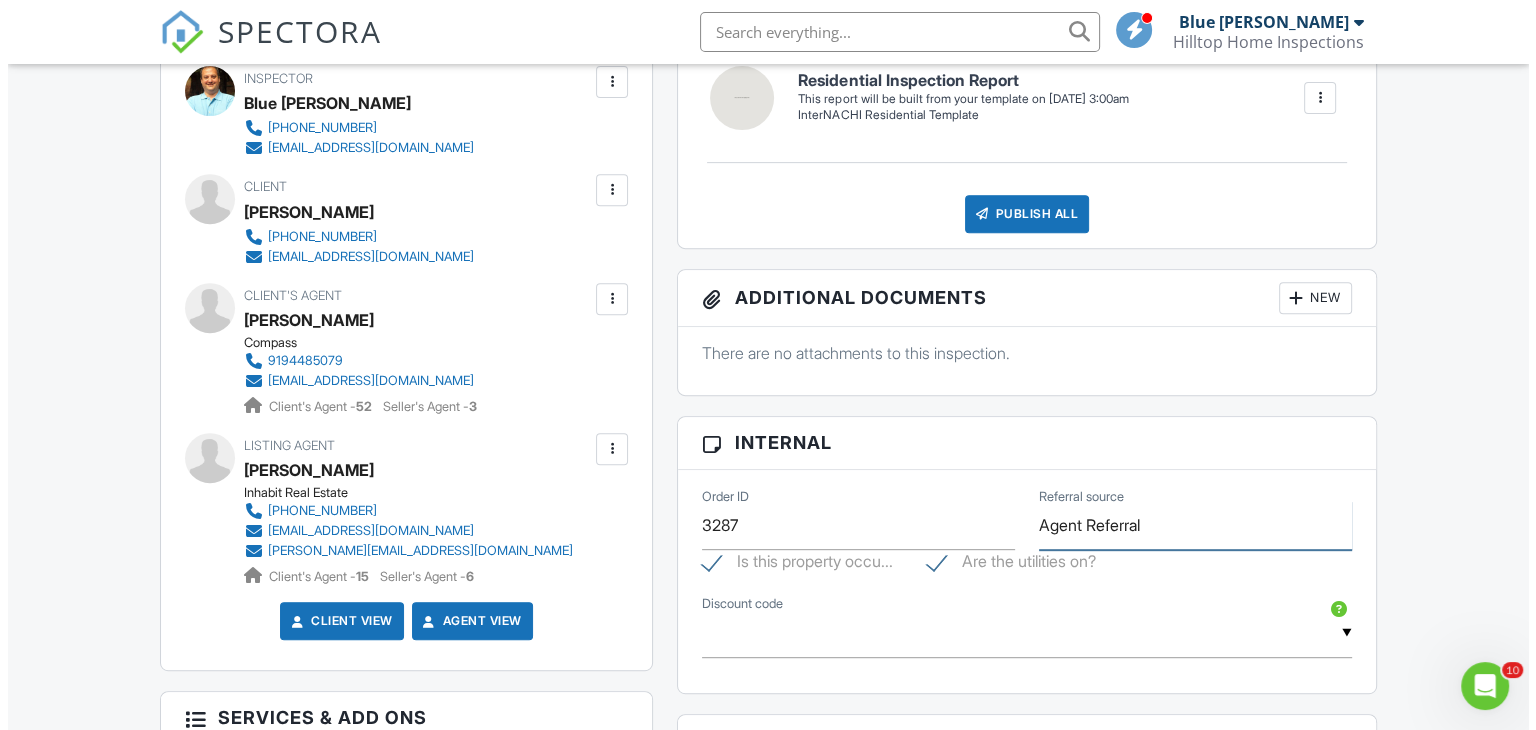 scroll, scrollTop: 784, scrollLeft: 0, axis: vertical 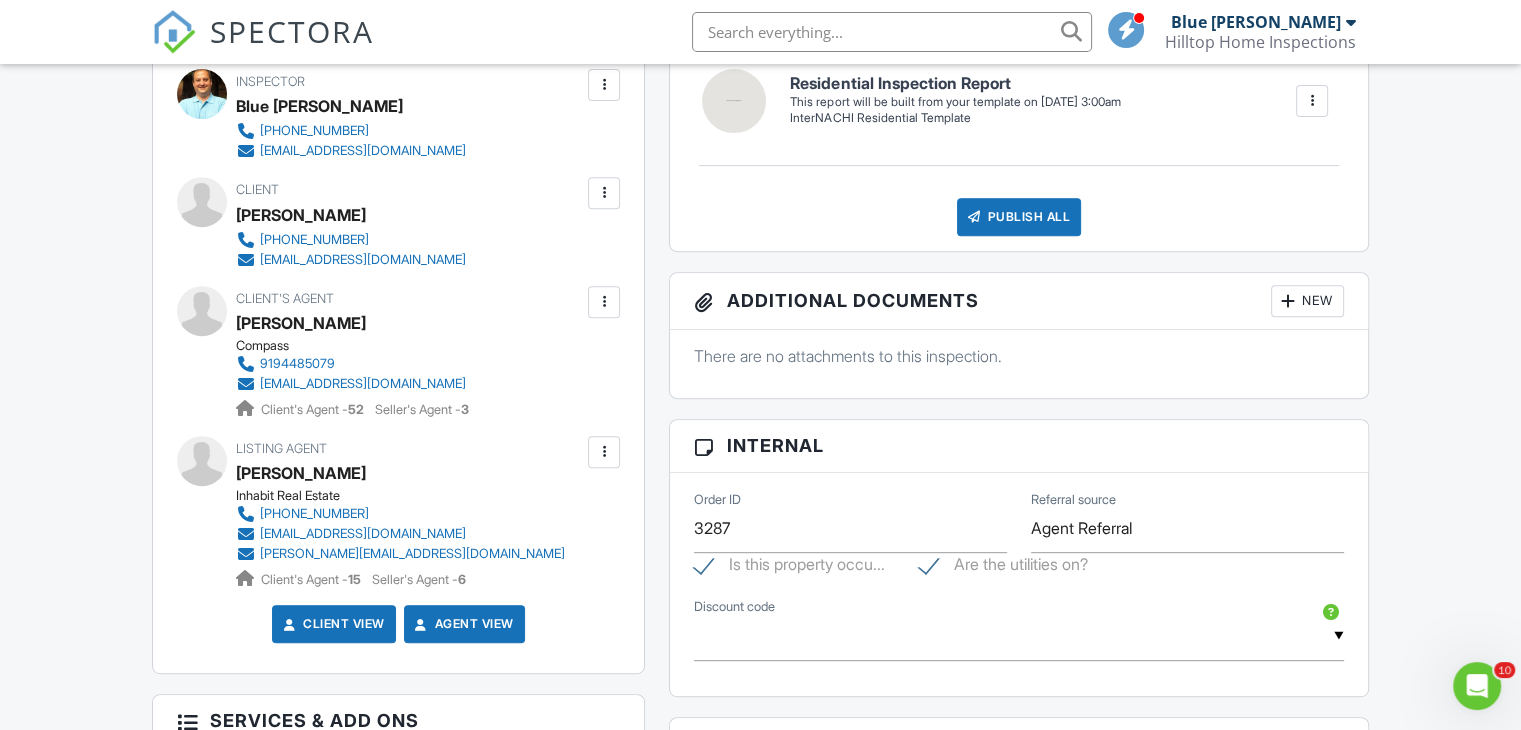 click at bounding box center [604, 452] 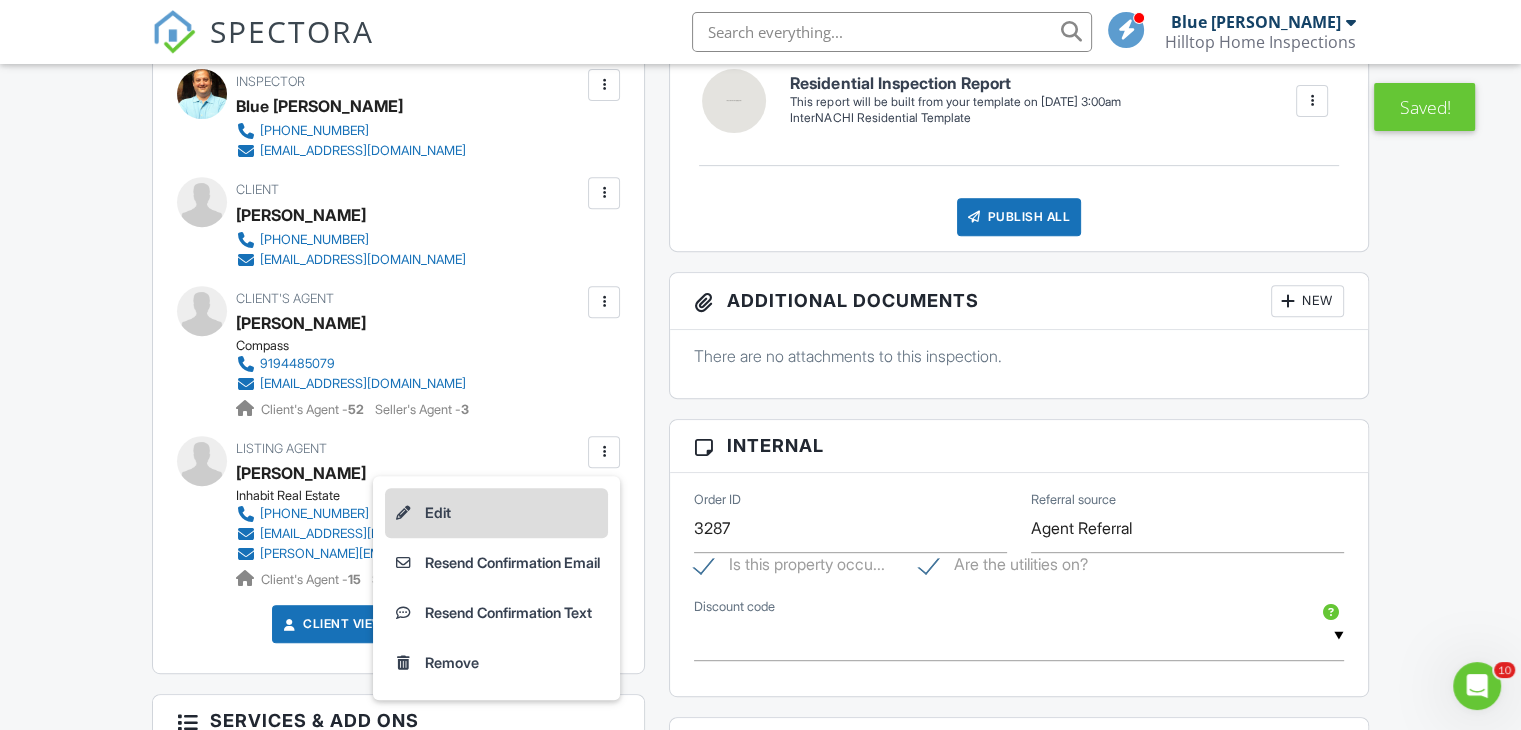 click on "Edit" at bounding box center (496, 513) 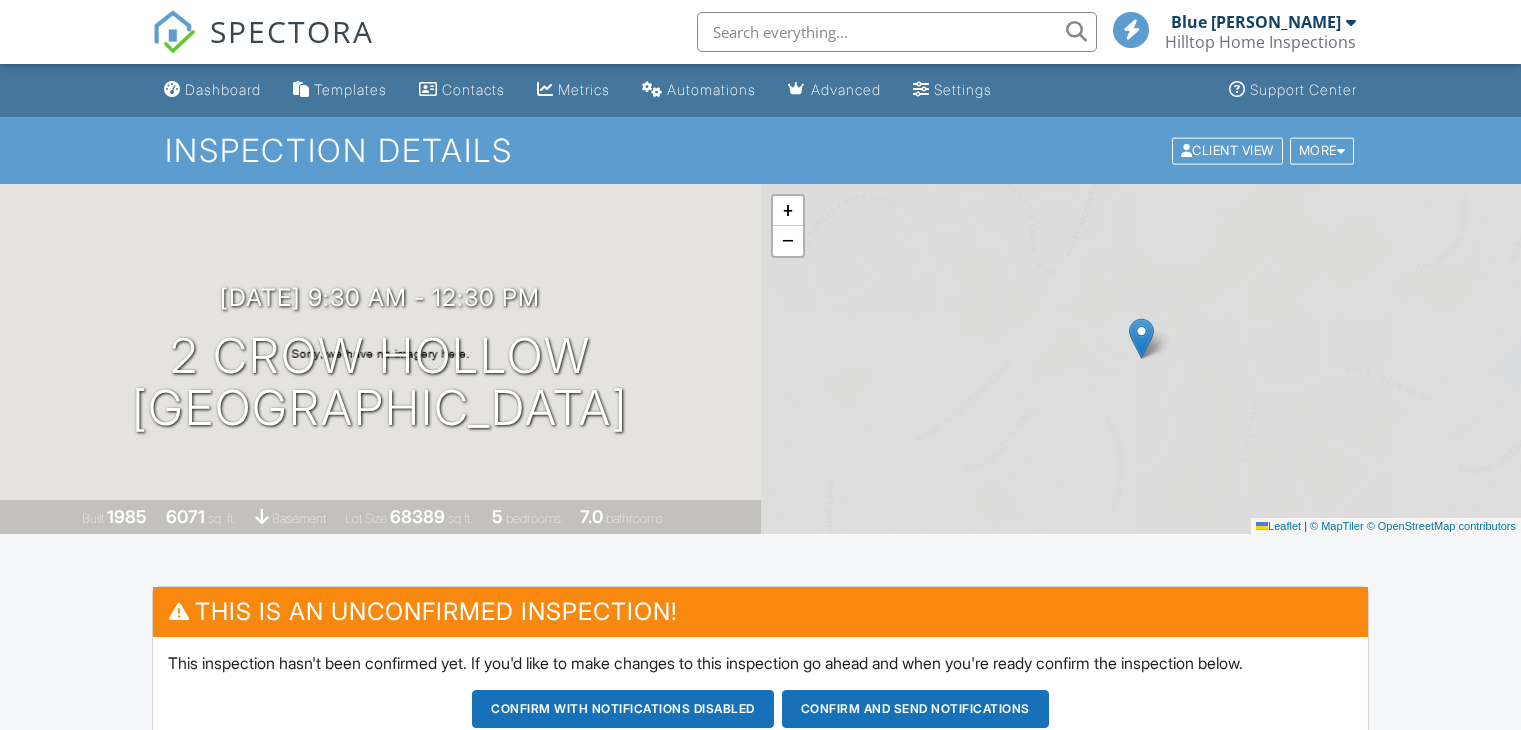 scroll, scrollTop: 784, scrollLeft: 0, axis: vertical 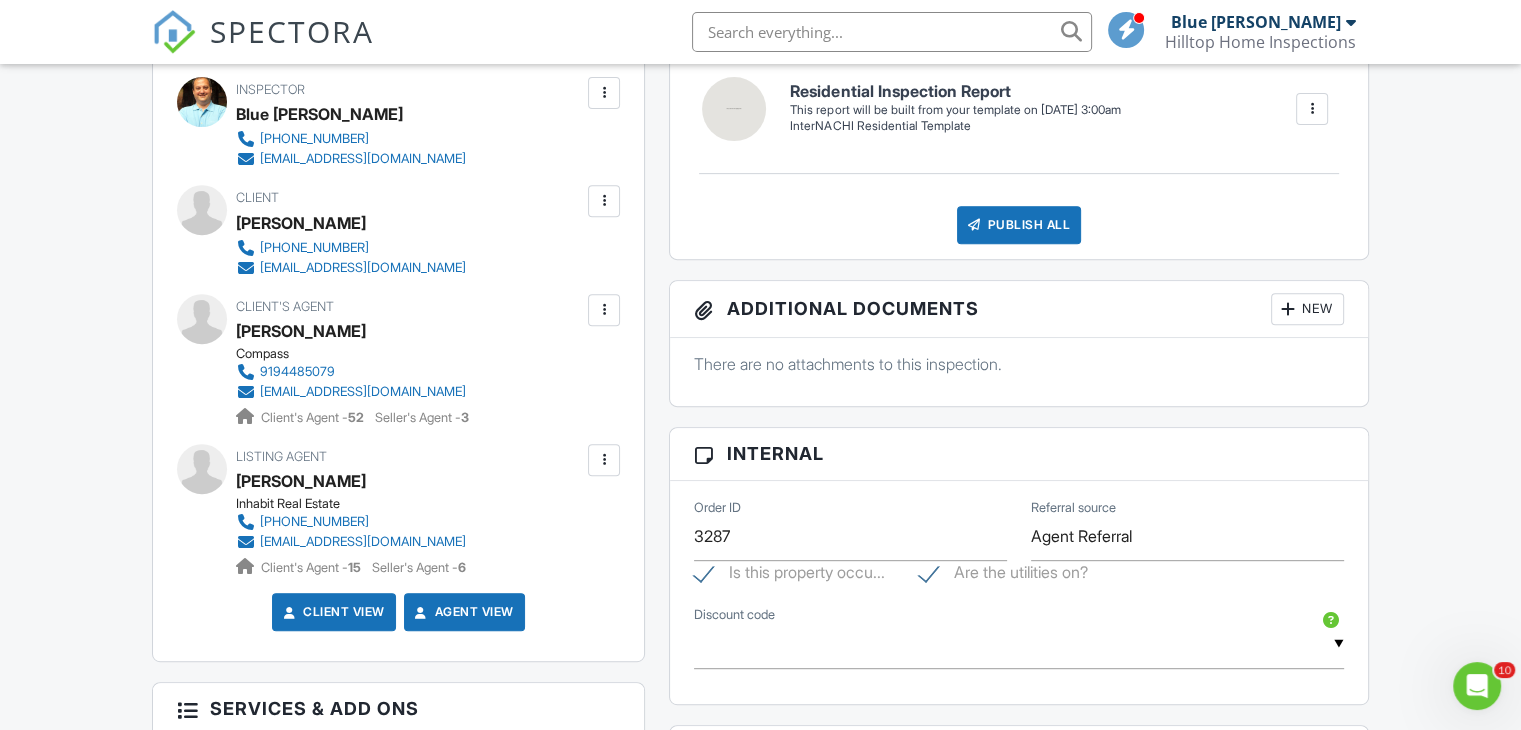 drag, startPoint x: 1220, startPoint y: 95, endPoint x: 1054, endPoint y: 59, distance: 169.85876 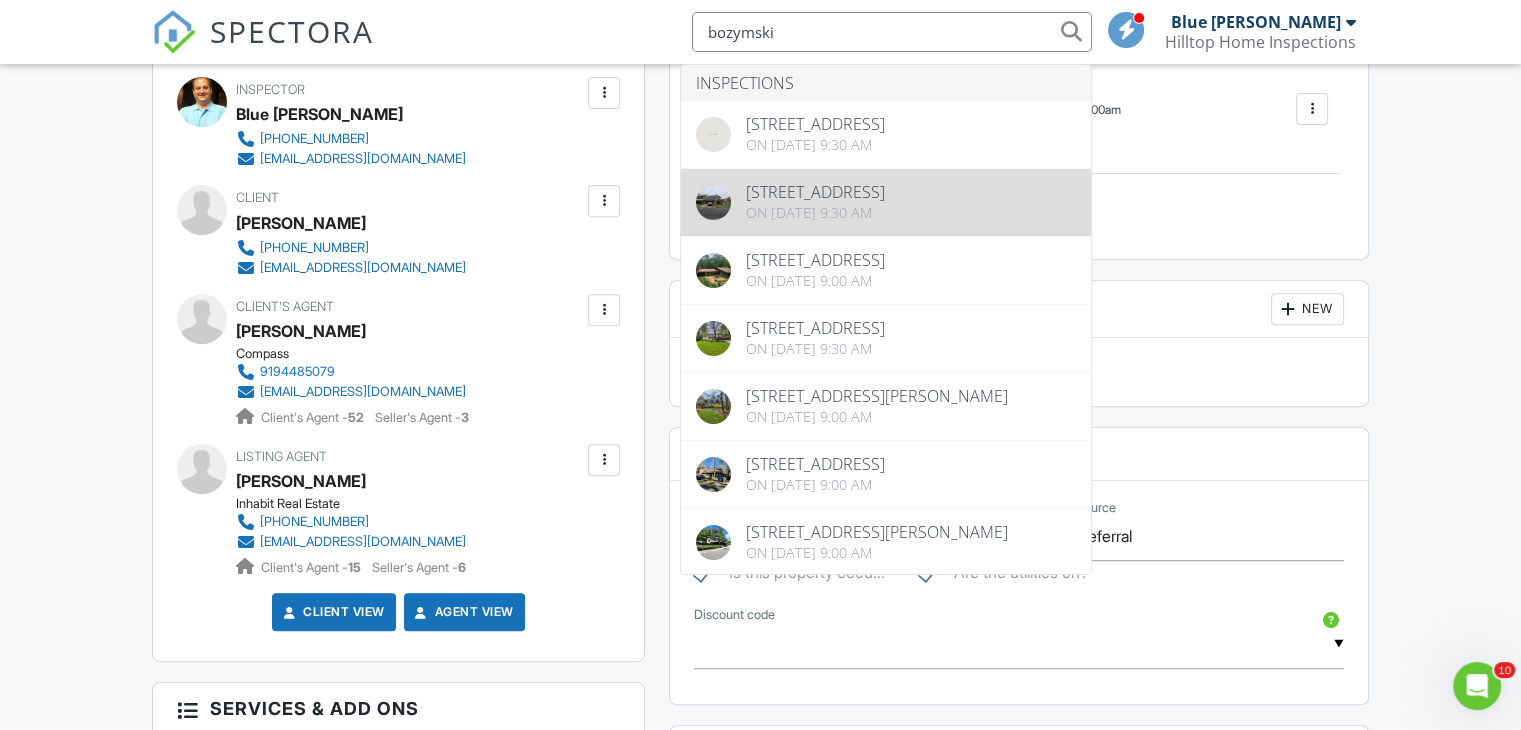 type on "bozymski" 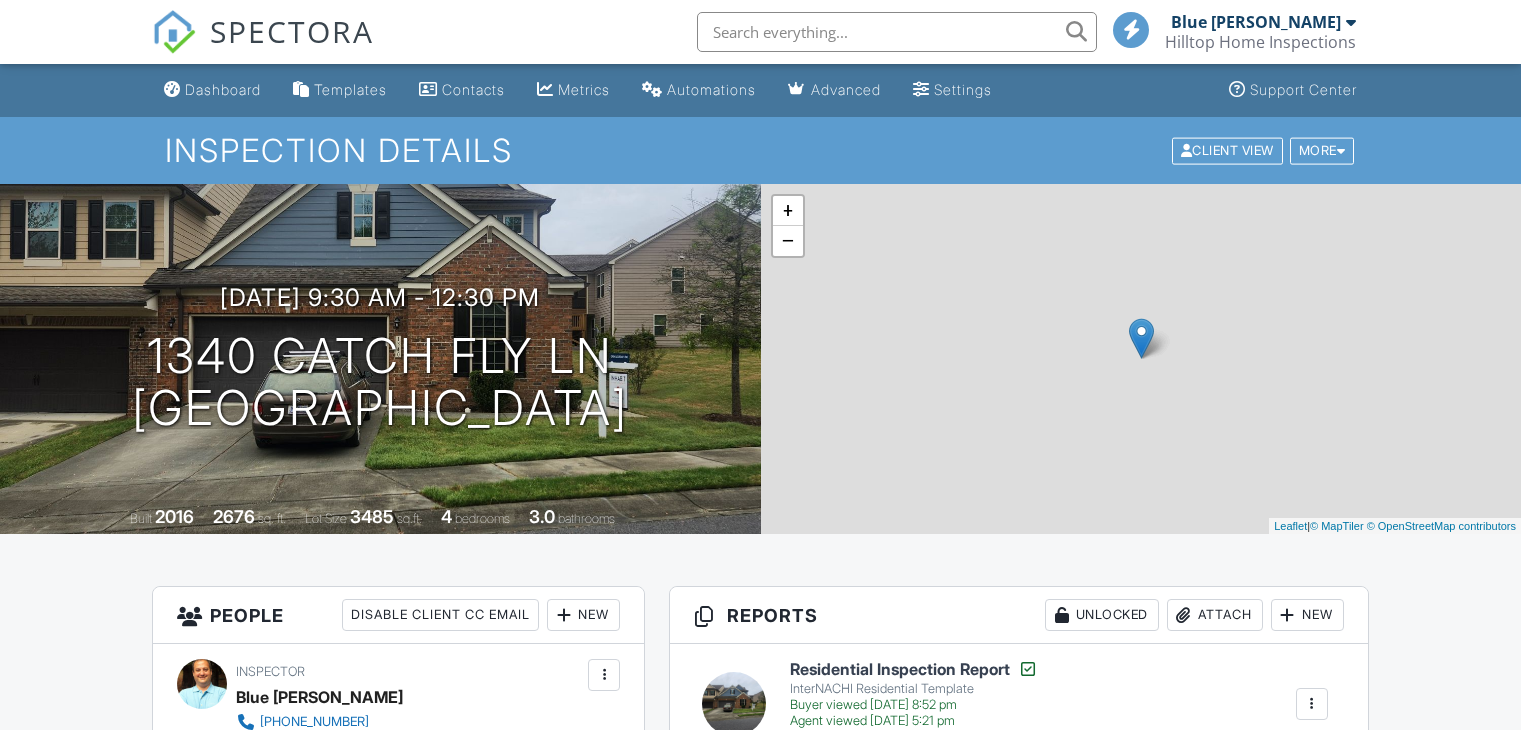 scroll, scrollTop: 0, scrollLeft: 0, axis: both 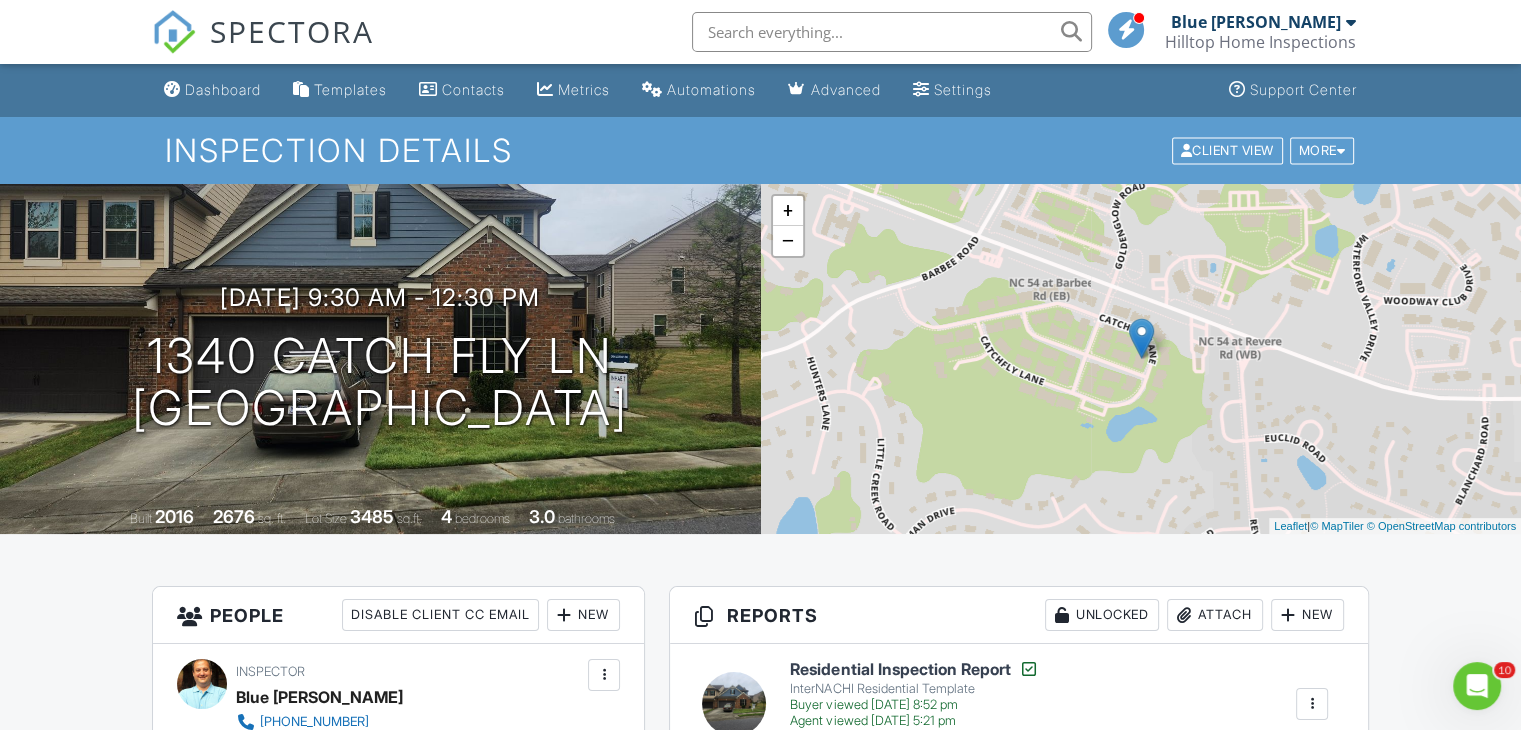 drag, startPoint x: 1526, startPoint y: 102, endPoint x: 1535, endPoint y: 57, distance: 45.891174 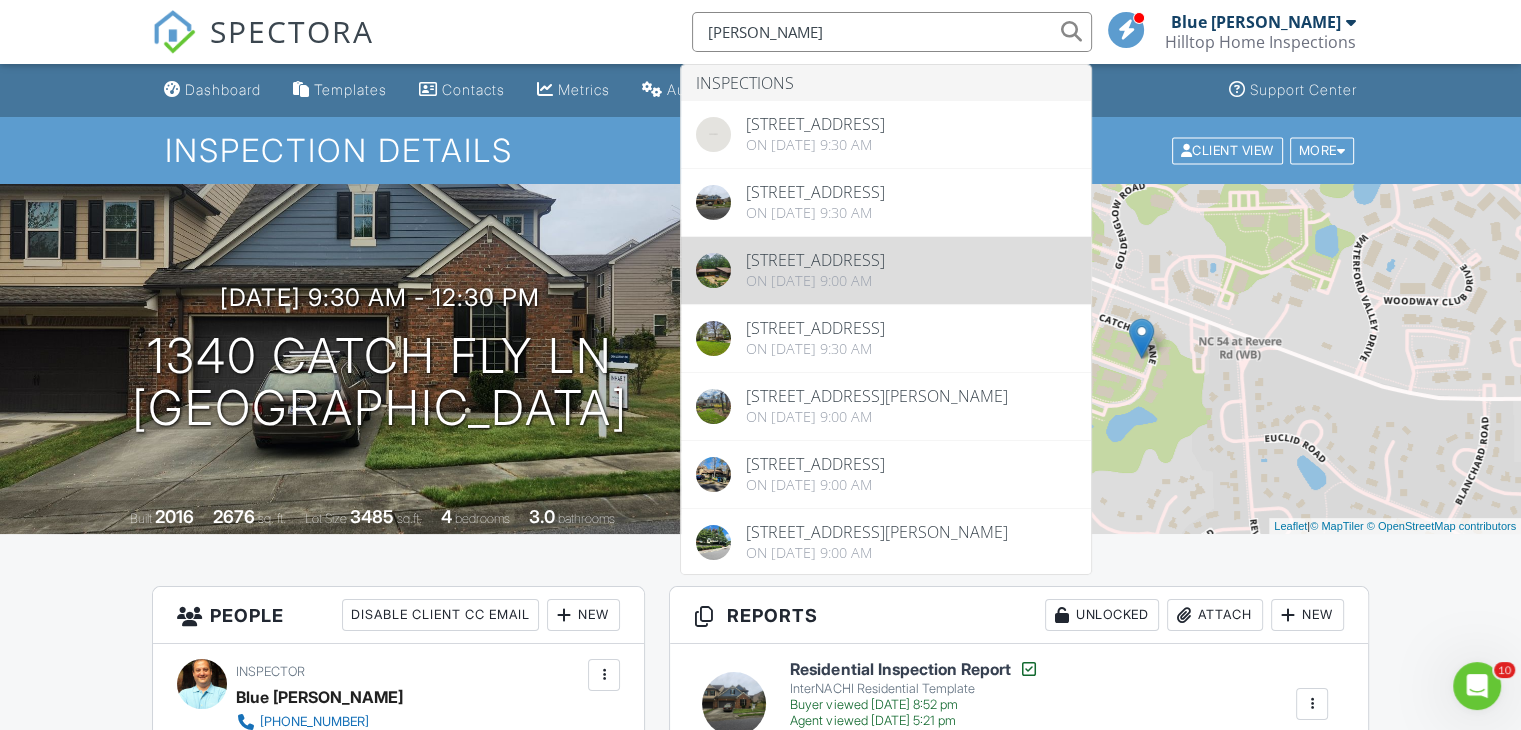 type on "[PERSON_NAME]" 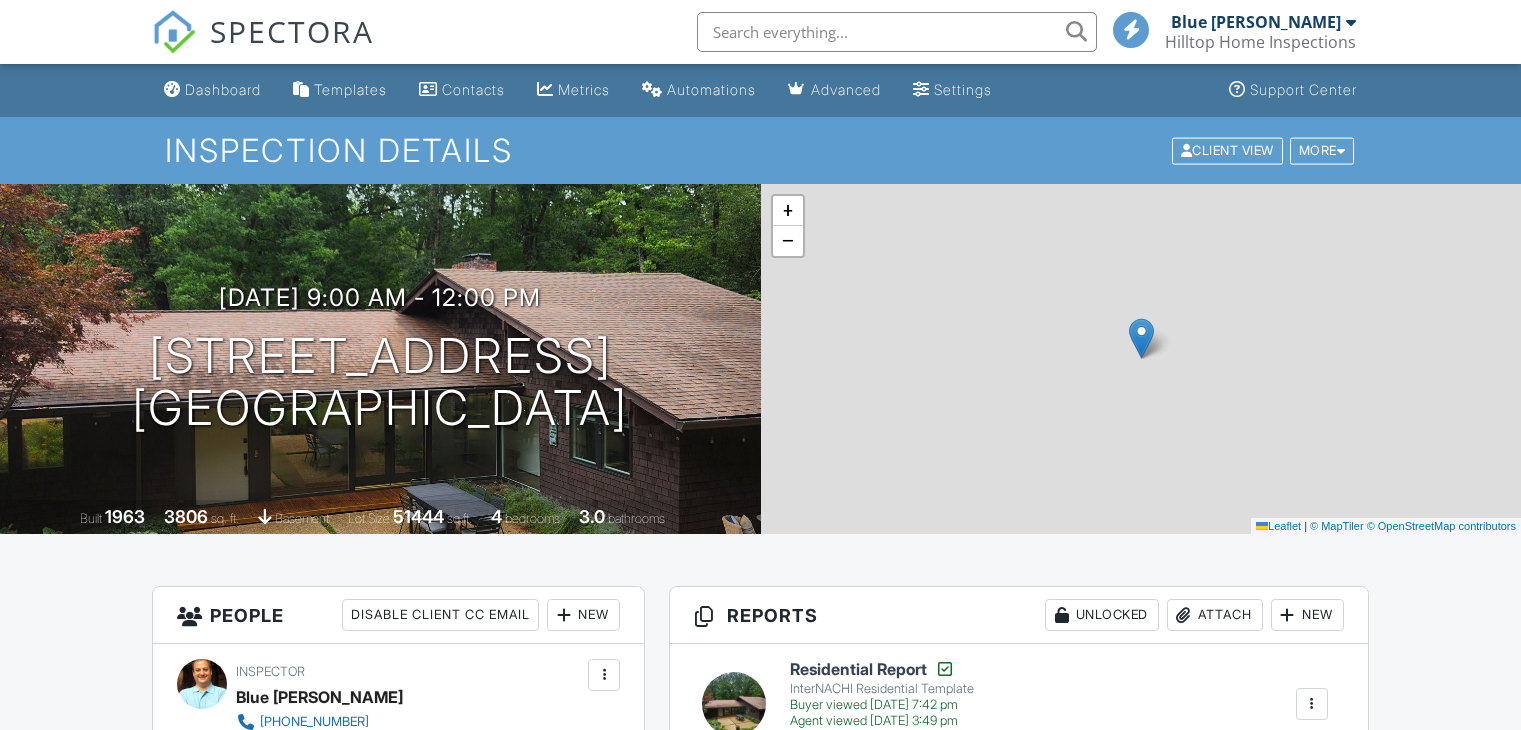 scroll, scrollTop: 0, scrollLeft: 0, axis: both 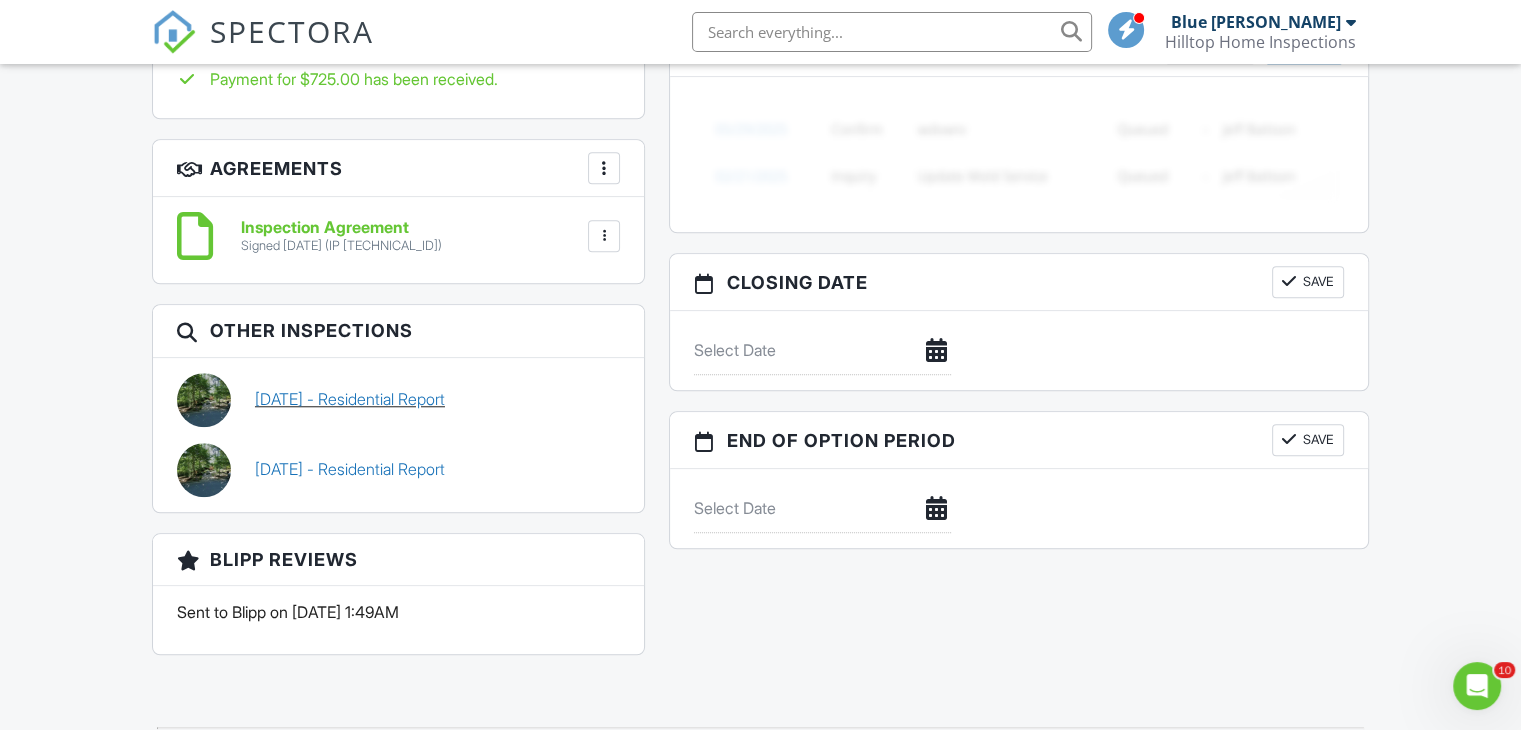 click on "07/12/2023 - Residential Report" at bounding box center (350, 399) 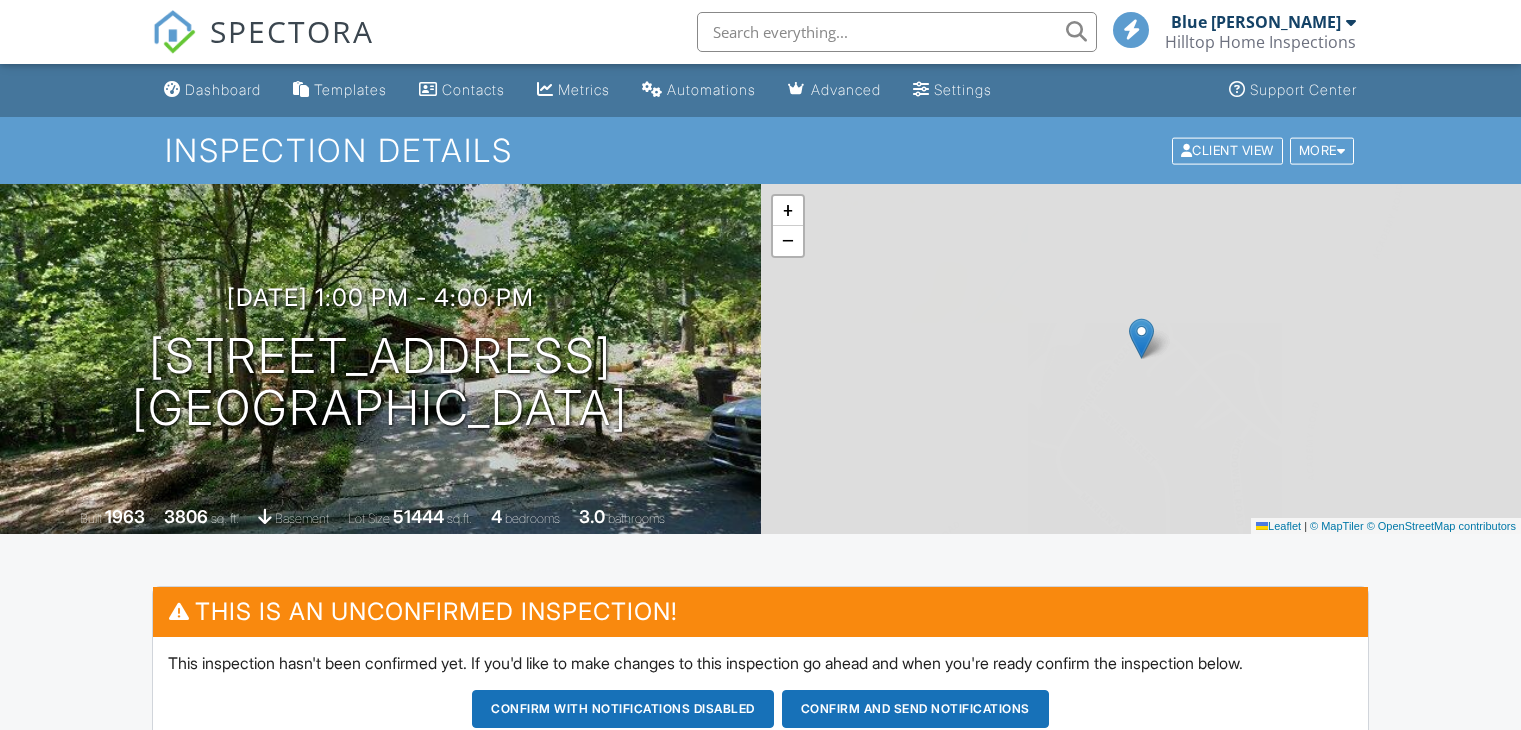 scroll, scrollTop: 0, scrollLeft: 0, axis: both 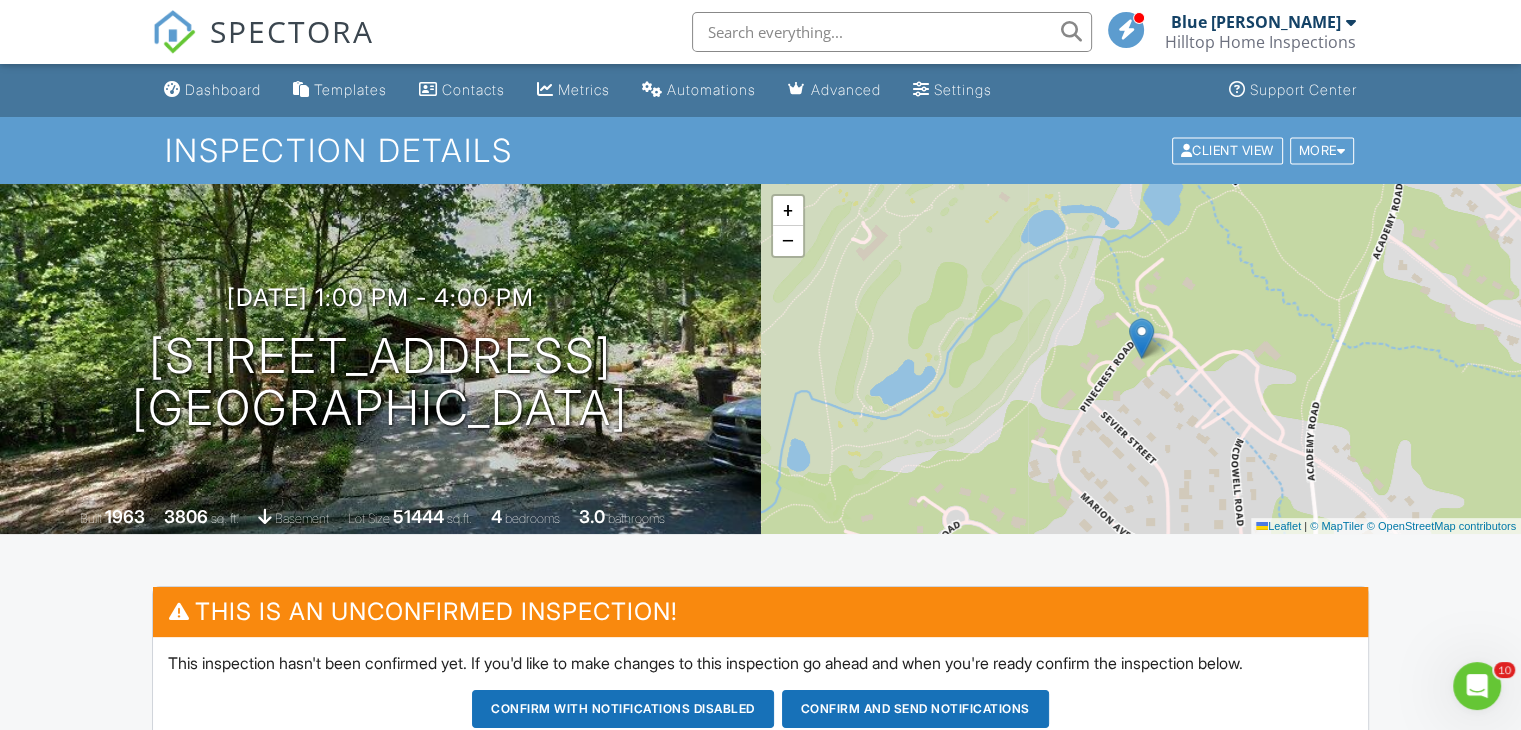 click at bounding box center (892, 32) 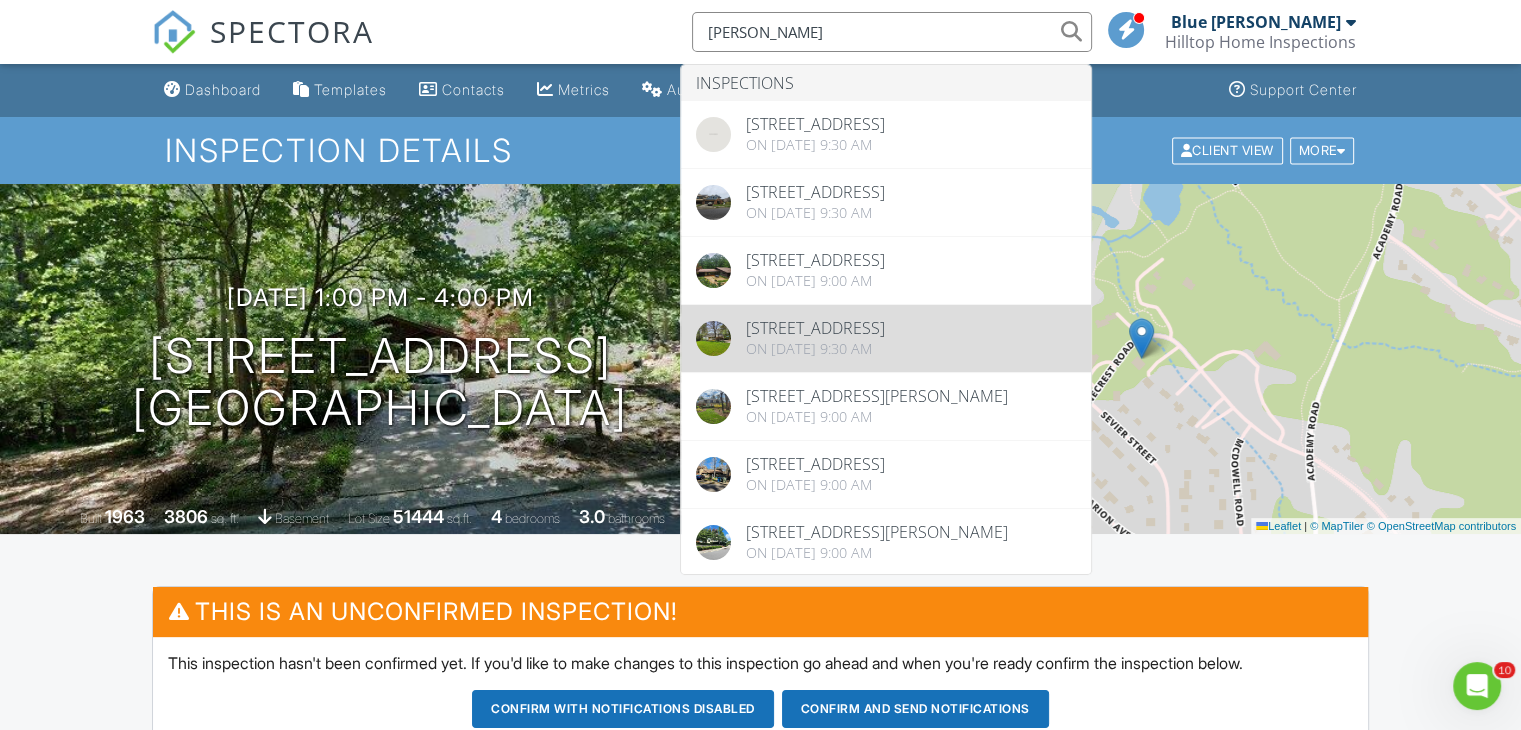 type on "bozym" 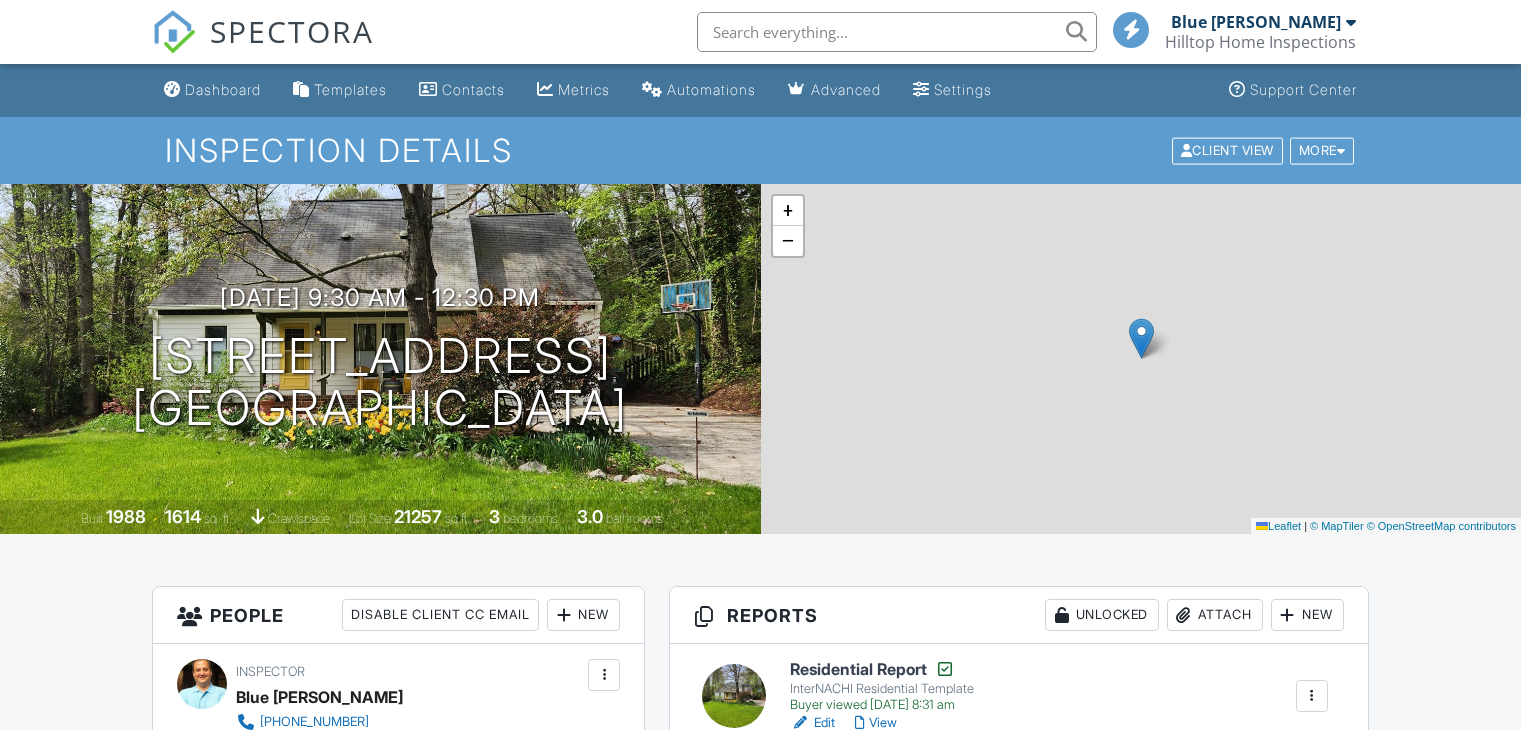 scroll, scrollTop: 0, scrollLeft: 0, axis: both 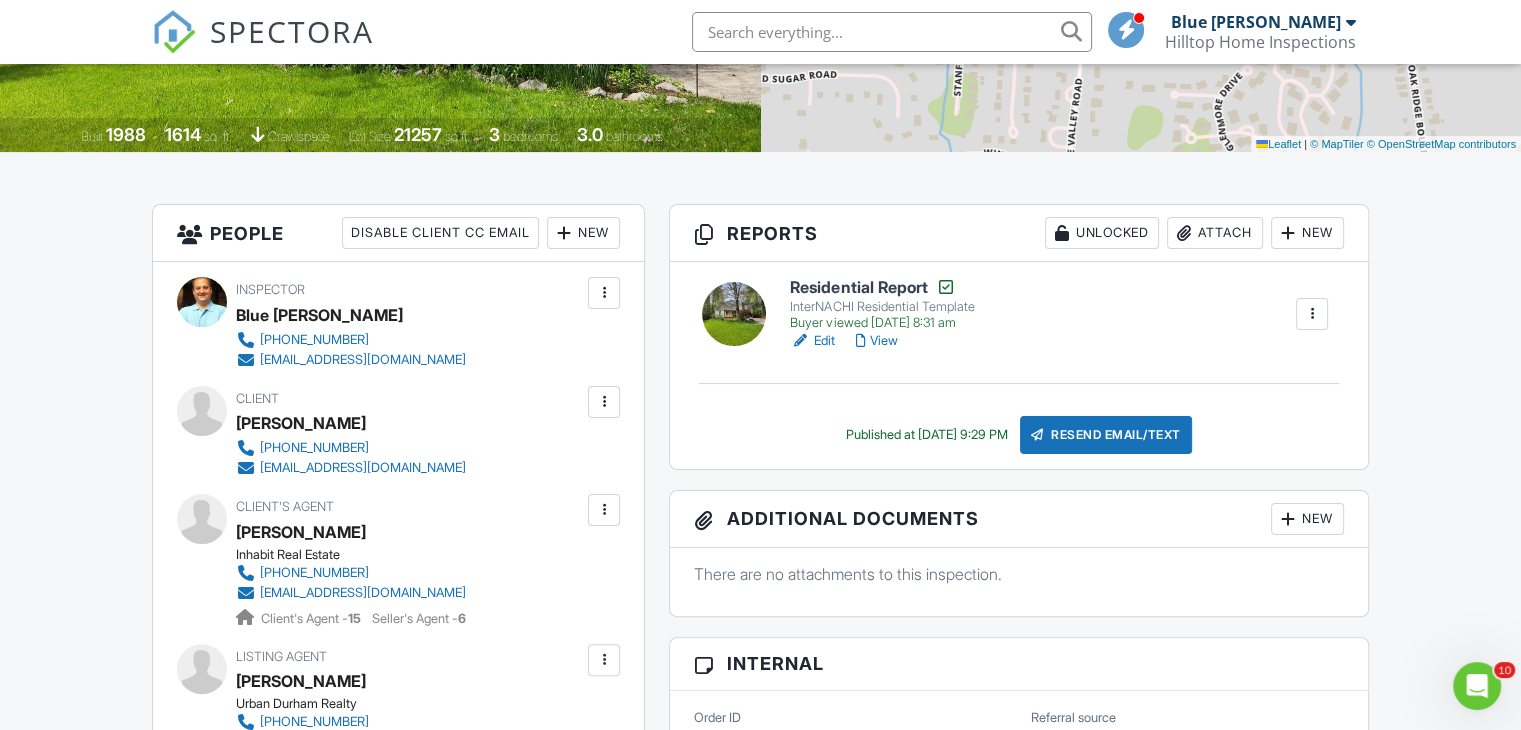 click on "SPECTORA
Blue [PERSON_NAME]
Hilltop Home Inspections
Role:
Inspector
Change Role
Dashboard
New Inspection
Inspections
Calendar
Template Editor
Contacts
Automations
Team
Metrics
Payments
Data Exports
Billing
Reporting
Advanced
Settings
What's New
Sign Out
Change Active Role
Your account has more than one possible role. Please choose how you'd like to view the site:
Company/Agency
City
Role
Dashboard
Templates
Contacts
Metrics
Automations
Advanced
Settings
Support Center
Inspection Details
Client View
More
Property Details
Reschedule
Reorder / Copy" at bounding box center (760, 1540) 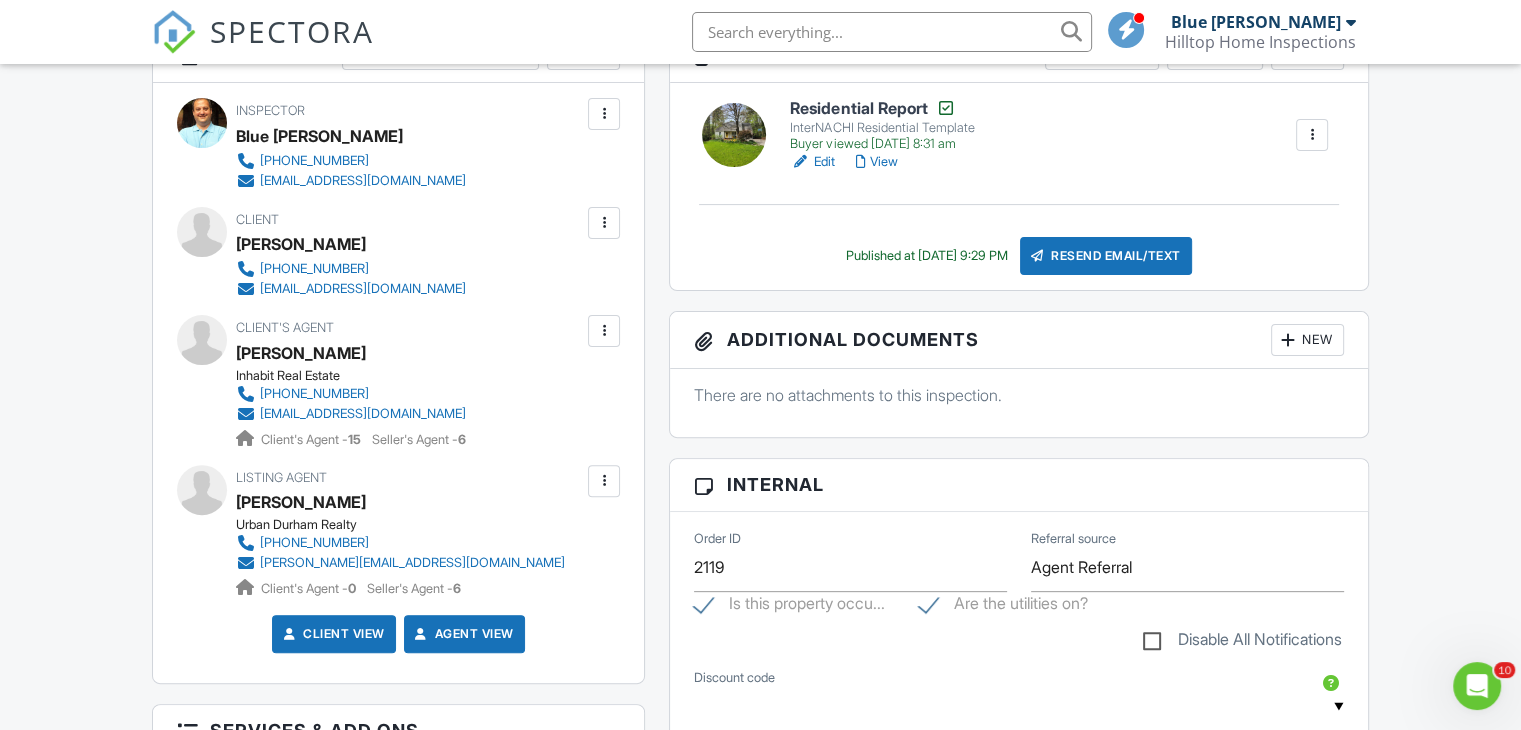 scroll, scrollTop: 570, scrollLeft: 0, axis: vertical 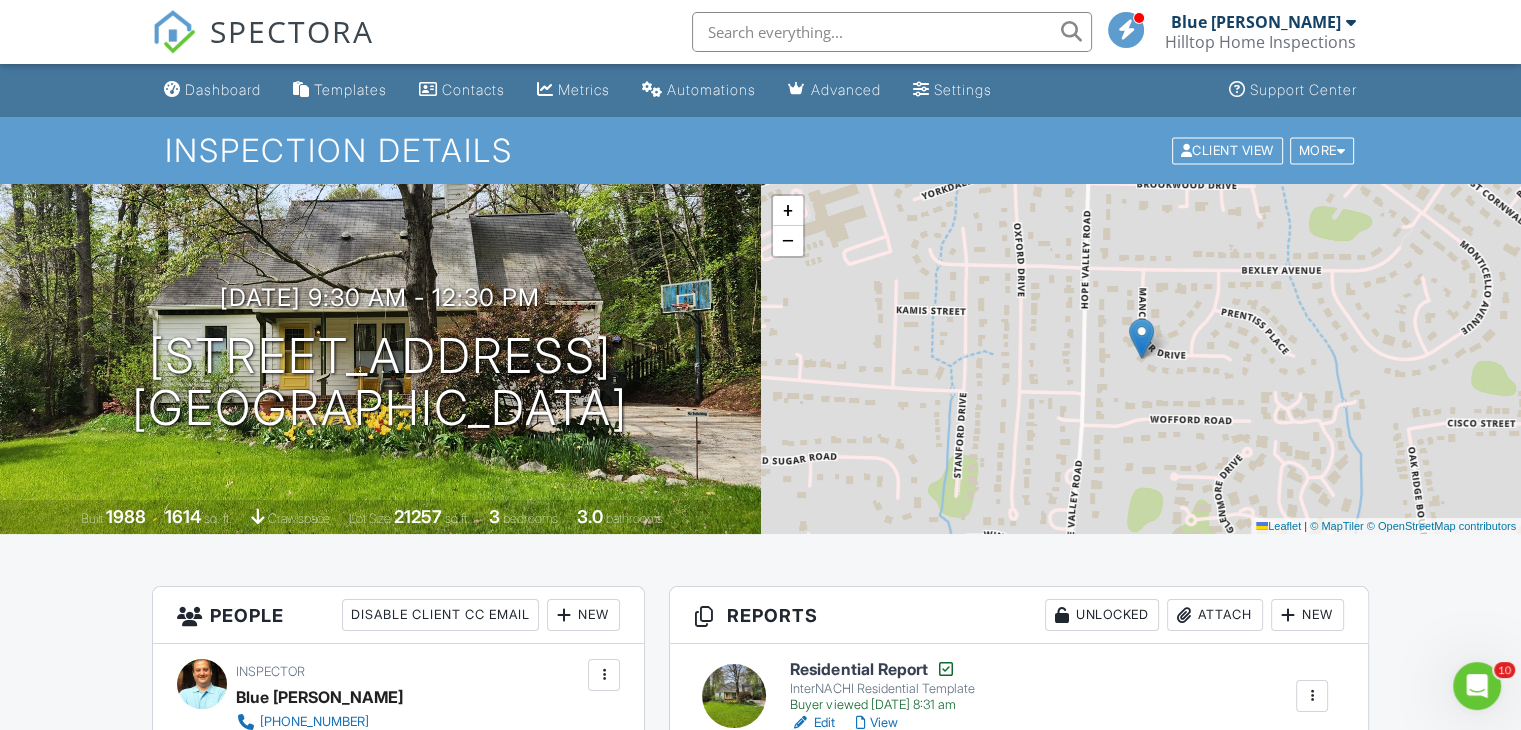 click at bounding box center (892, 32) 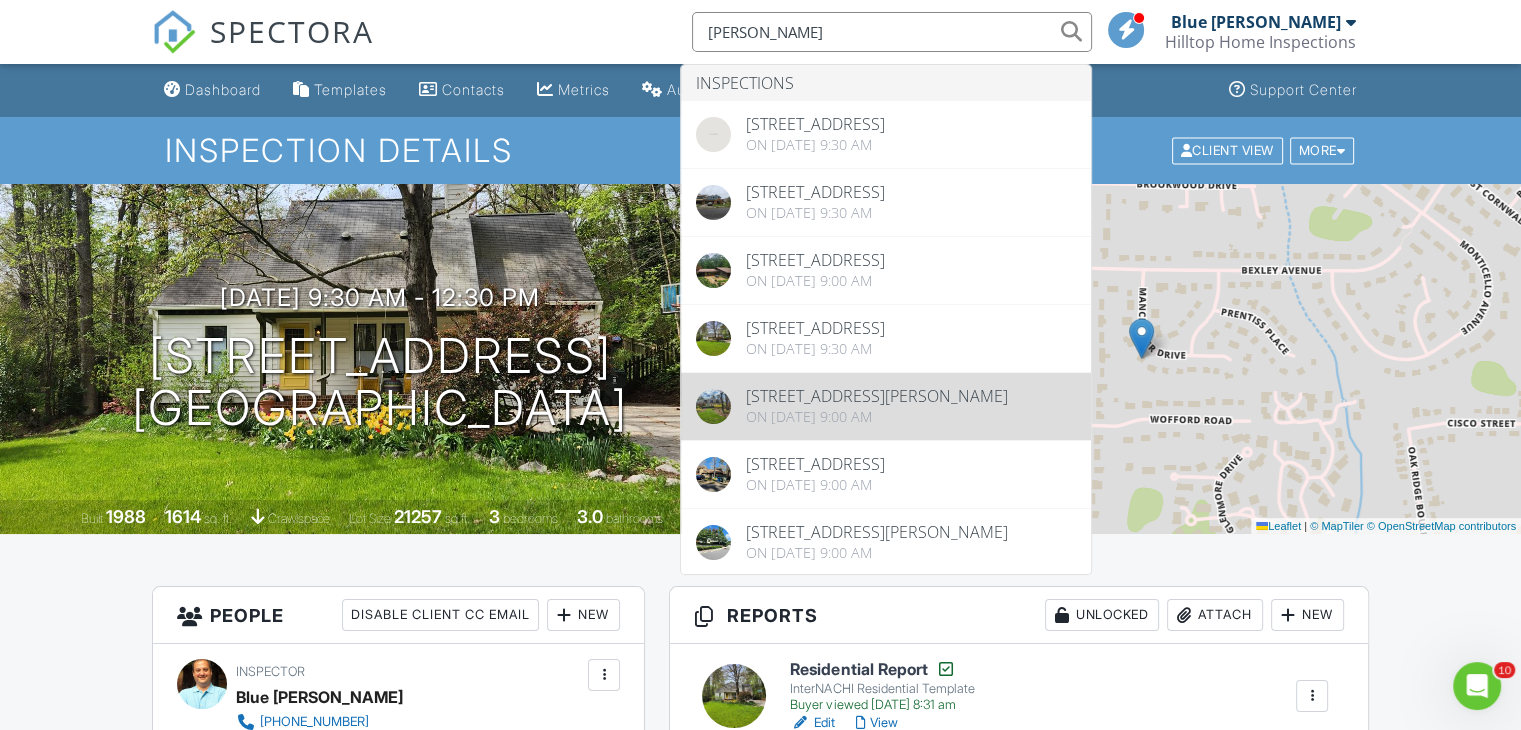 type on "bozym" 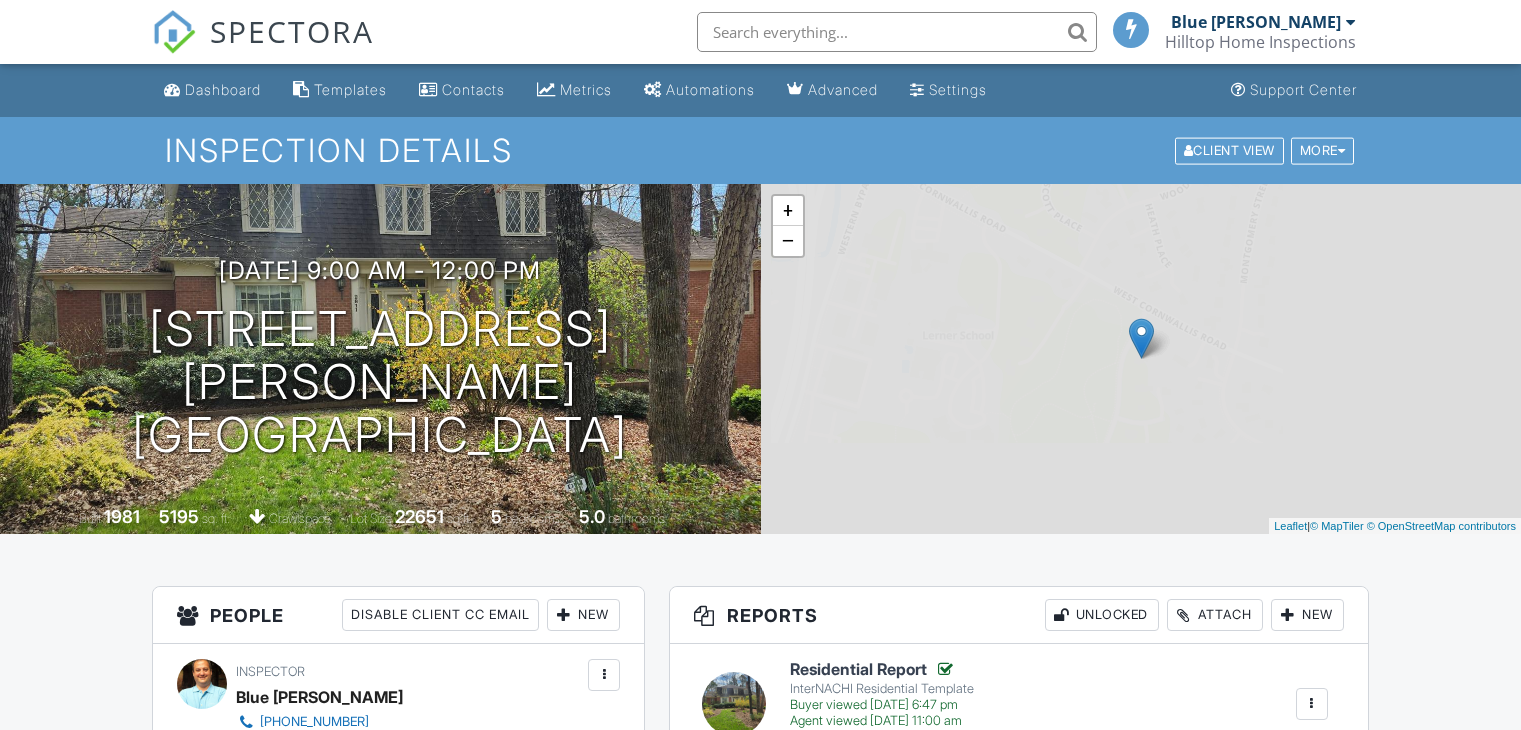 scroll, scrollTop: 0, scrollLeft: 0, axis: both 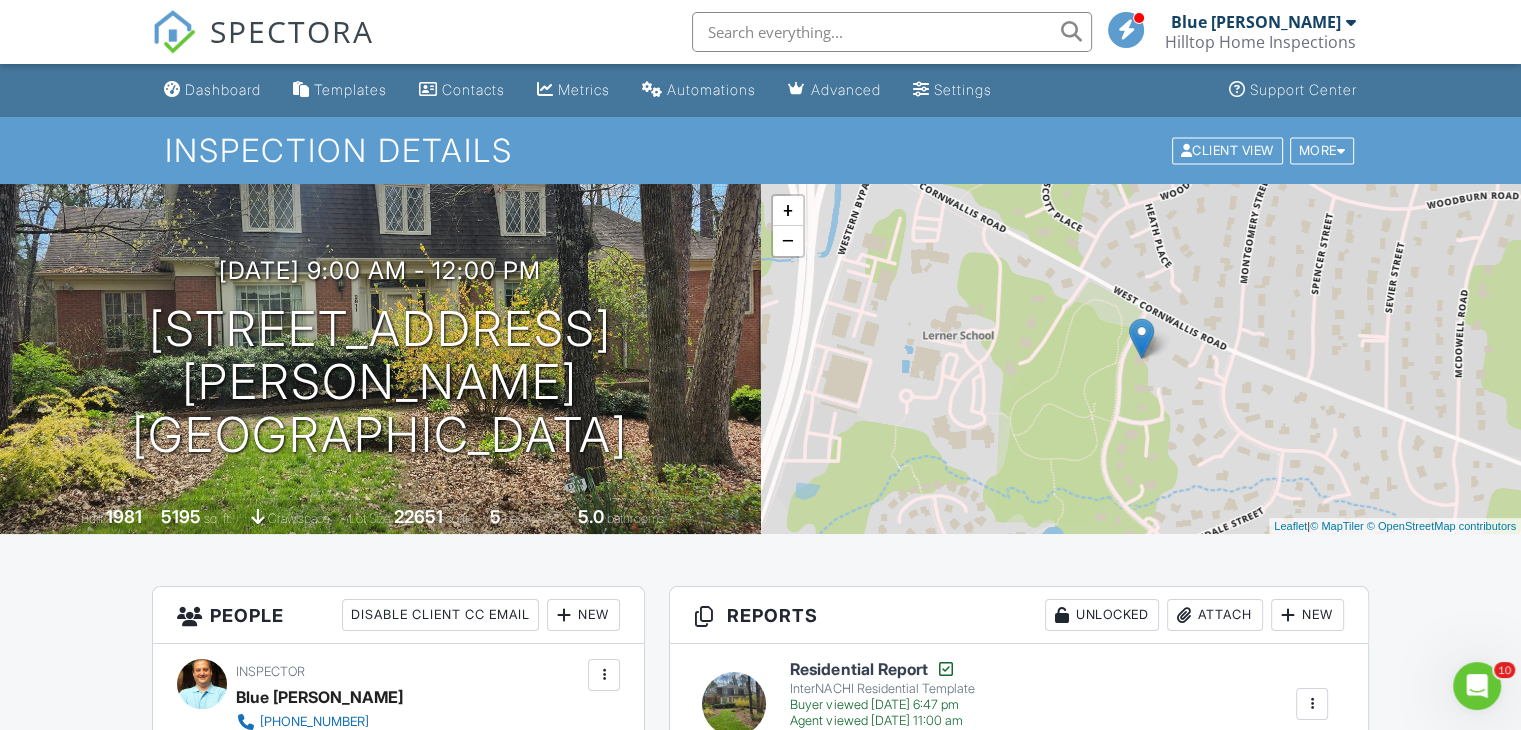 drag, startPoint x: 1529, startPoint y: 87, endPoint x: 1528, endPoint y: 16, distance: 71.00704 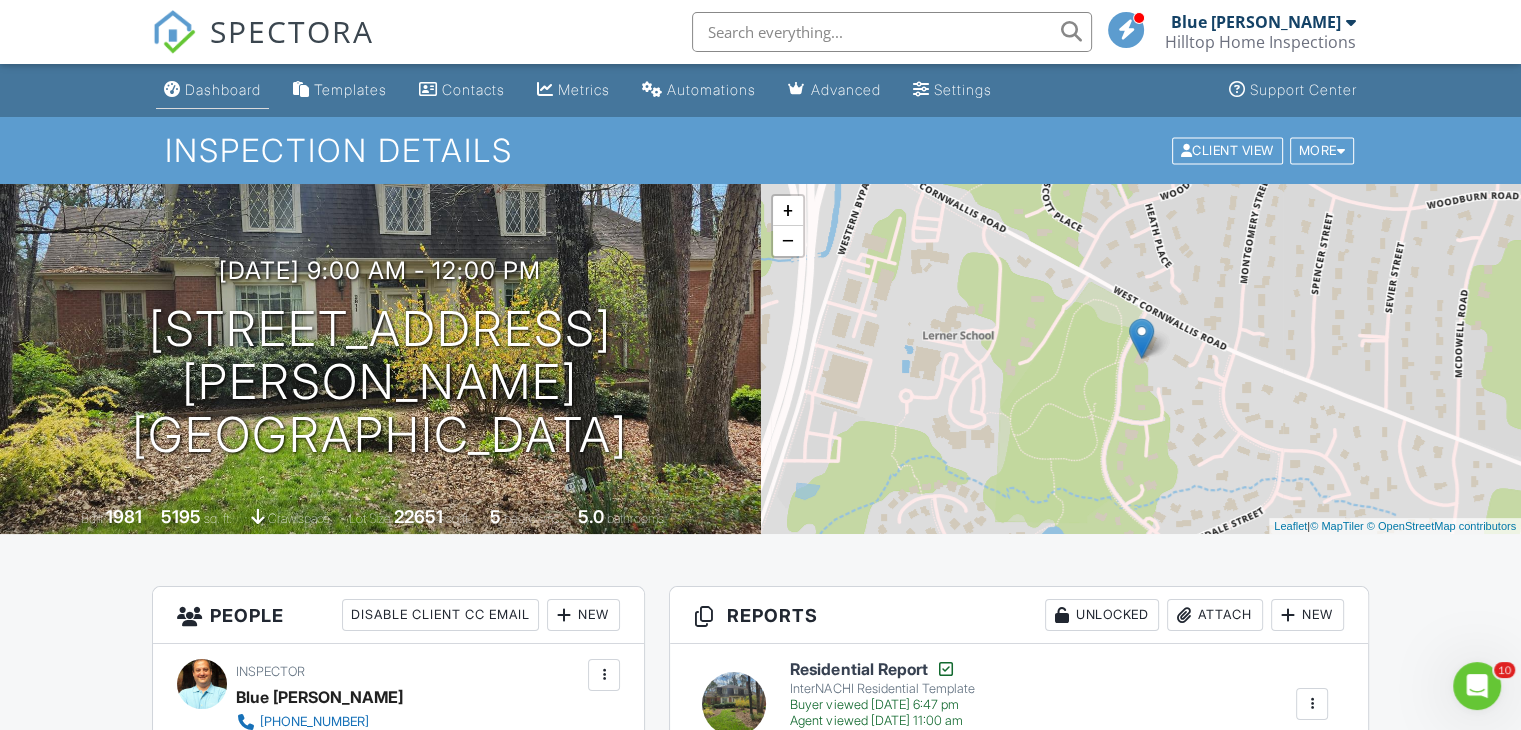 click on "Dashboard" at bounding box center [223, 89] 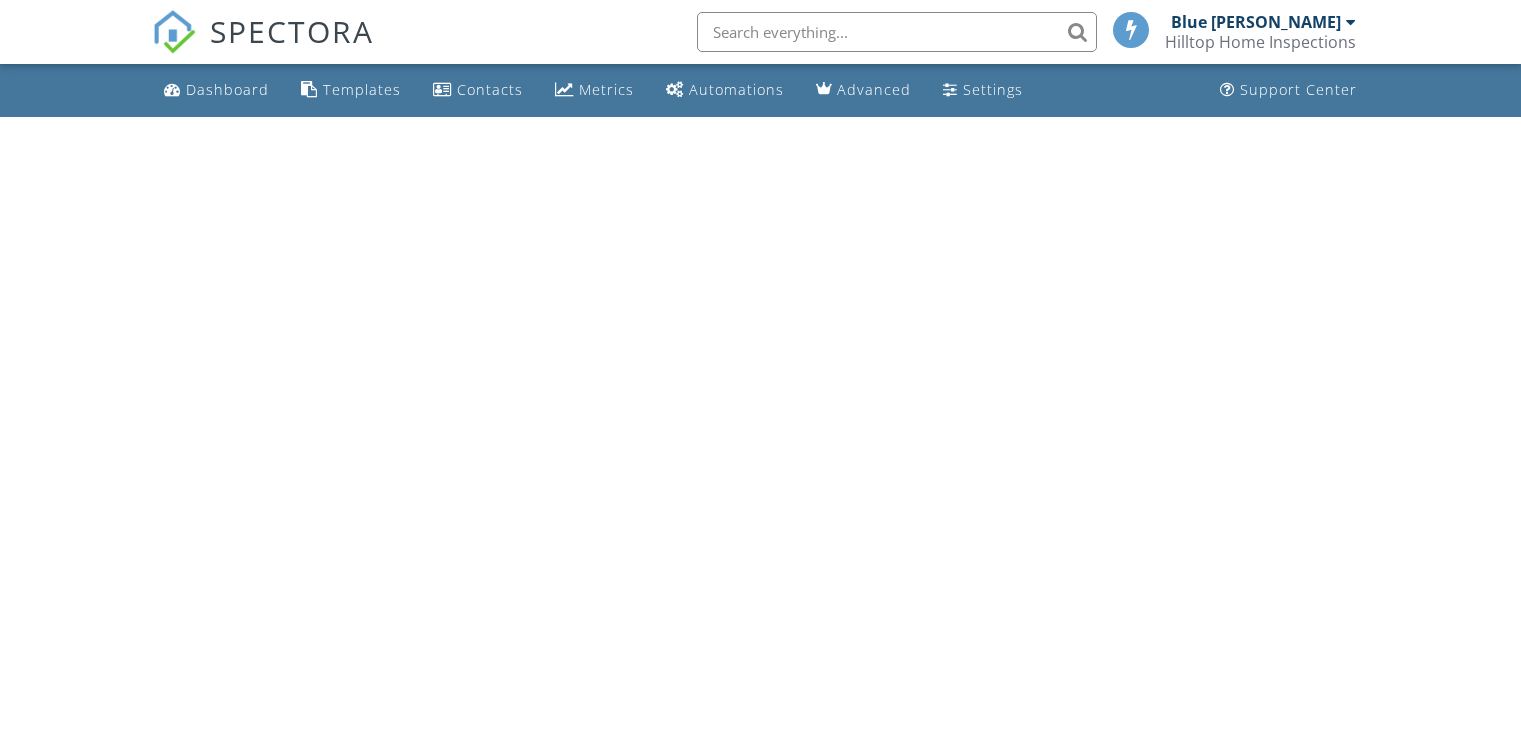 scroll, scrollTop: 0, scrollLeft: 0, axis: both 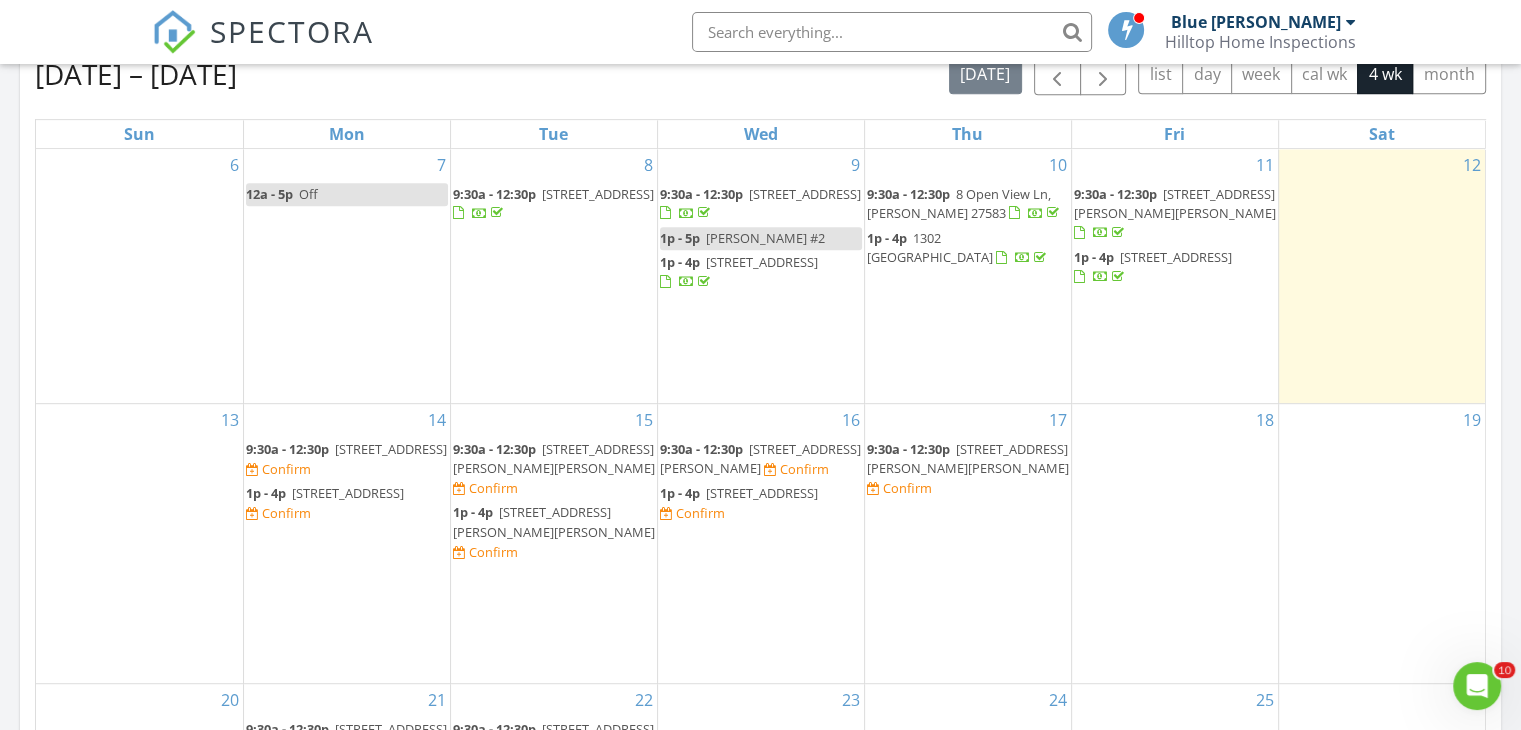 click on "2 Crow Hollow, Chapel Hill 27514" at bounding box center [391, 449] 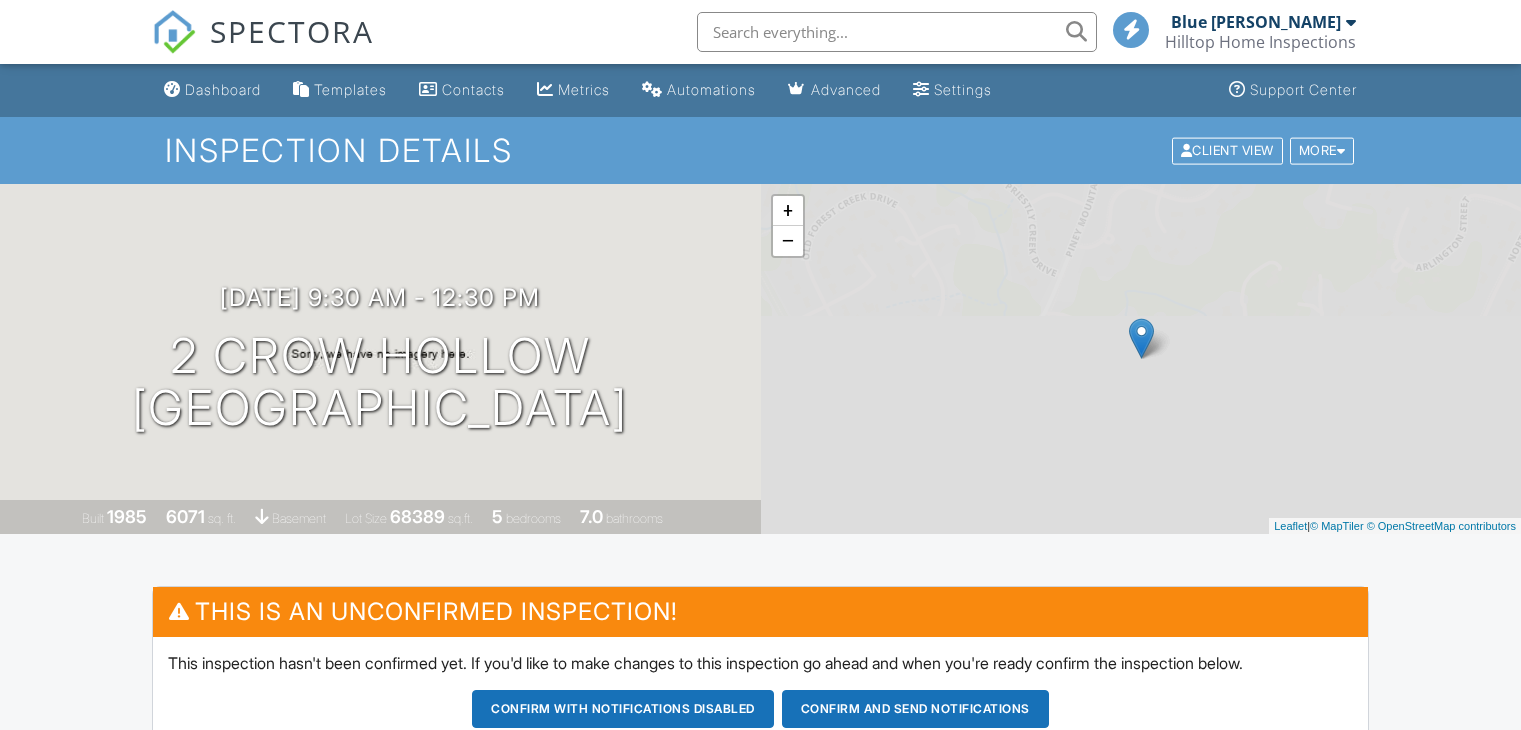 scroll, scrollTop: 0, scrollLeft: 0, axis: both 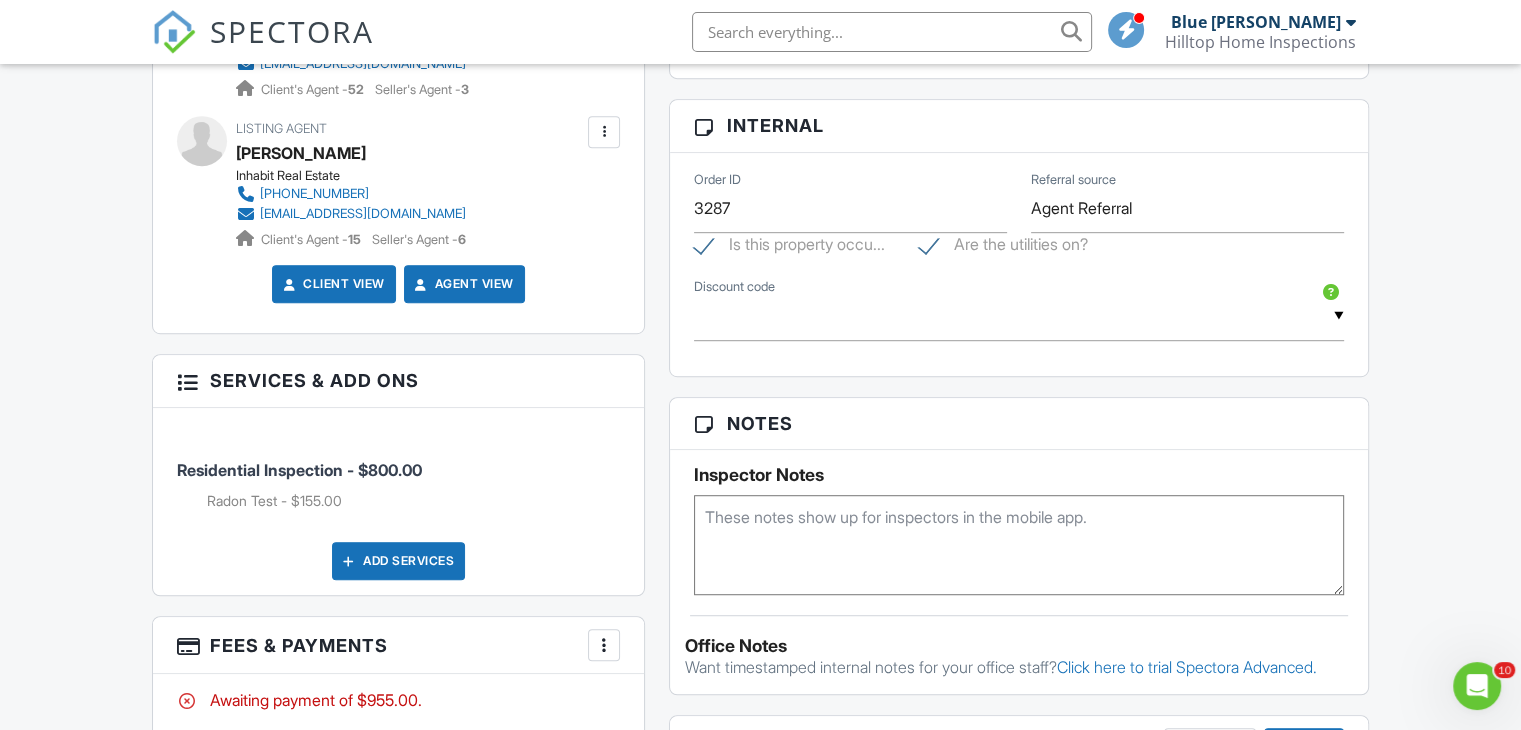 drag, startPoint x: 1529, startPoint y: 124, endPoint x: 1535, endPoint y: 408, distance: 284.0634 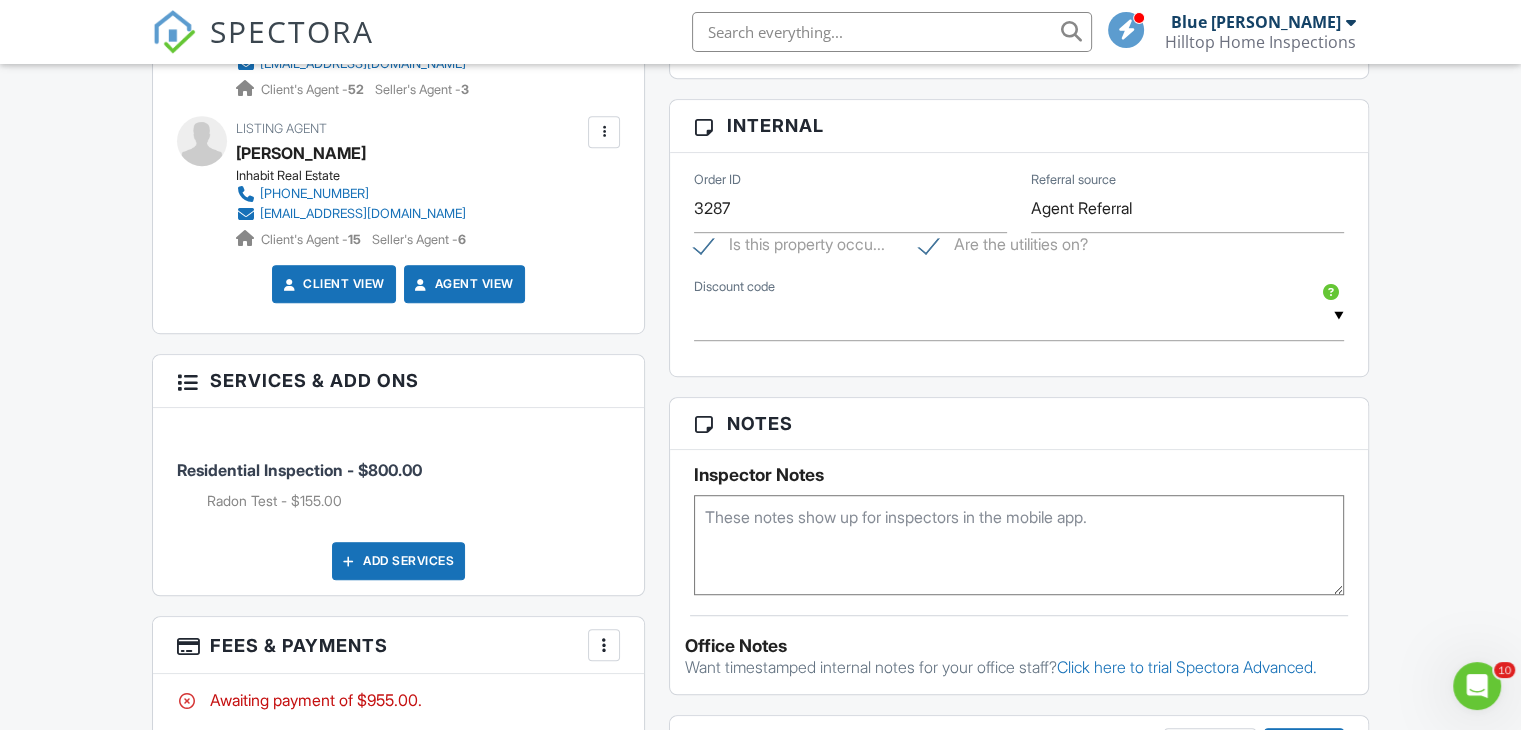 click on "SPECTORA
Blue Harriss
Hilltop Home Inspections
Role:
Inspector
Change Role
Dashboard
New Inspection
Inspections
Calendar
Template Editor
Contacts
Automations
Team
Metrics
Payments
Data Exports
Billing
Reporting
Advanced
Settings
What's New
Sign Out
Change Active Role
Your account has more than one possible role. Please choose how you'd like to view the site:
Company/Agency
City
Role
Dashboard
Templates
Contacts
Metrics
Automations
Advanced
Settings
Support Center
Inspection Details
Client View
More
Property Details
Reschedule
Reorder / Copy" at bounding box center [760, 230] 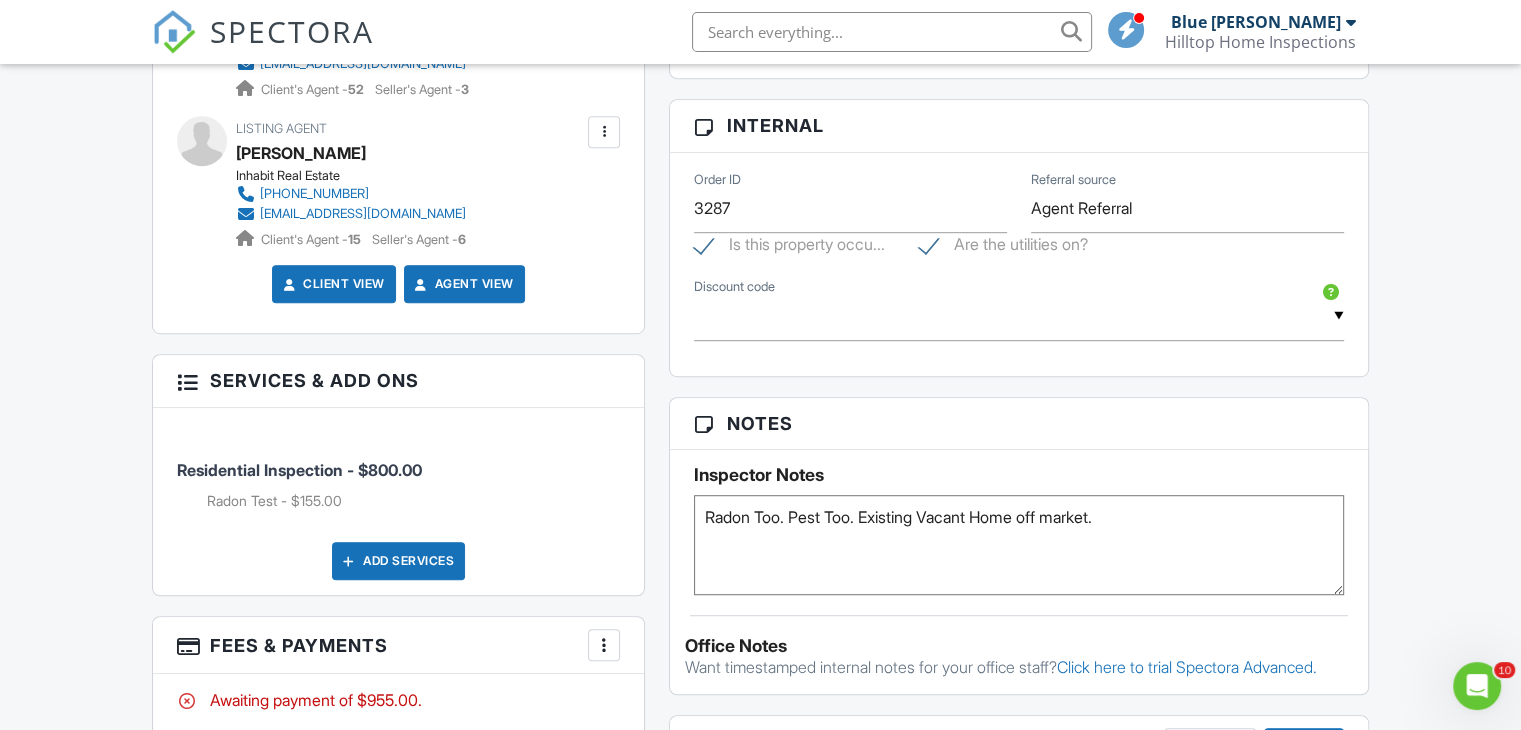 type on "Radon Too. Pest Too. Existing Vacant Home off market." 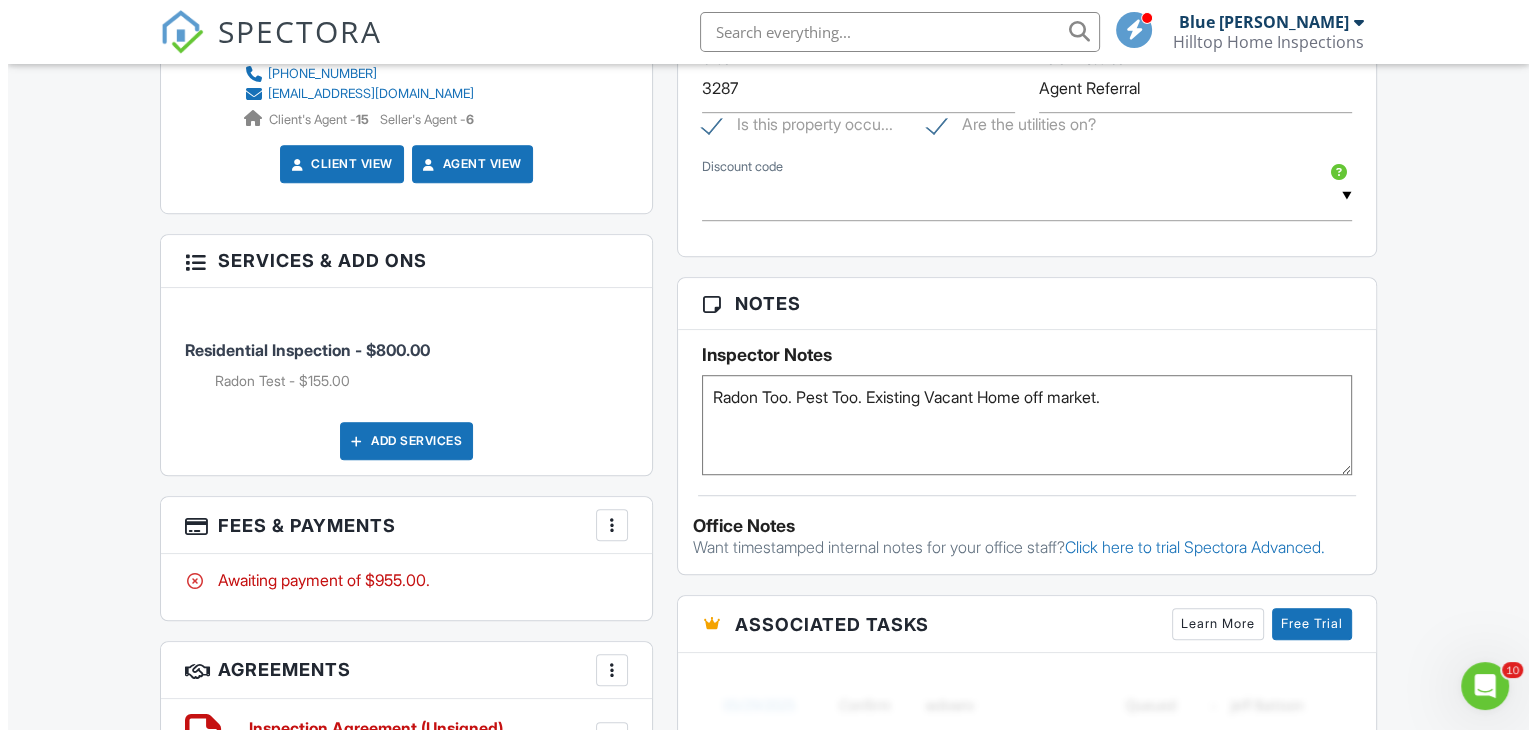 scroll, scrollTop: 1231, scrollLeft: 0, axis: vertical 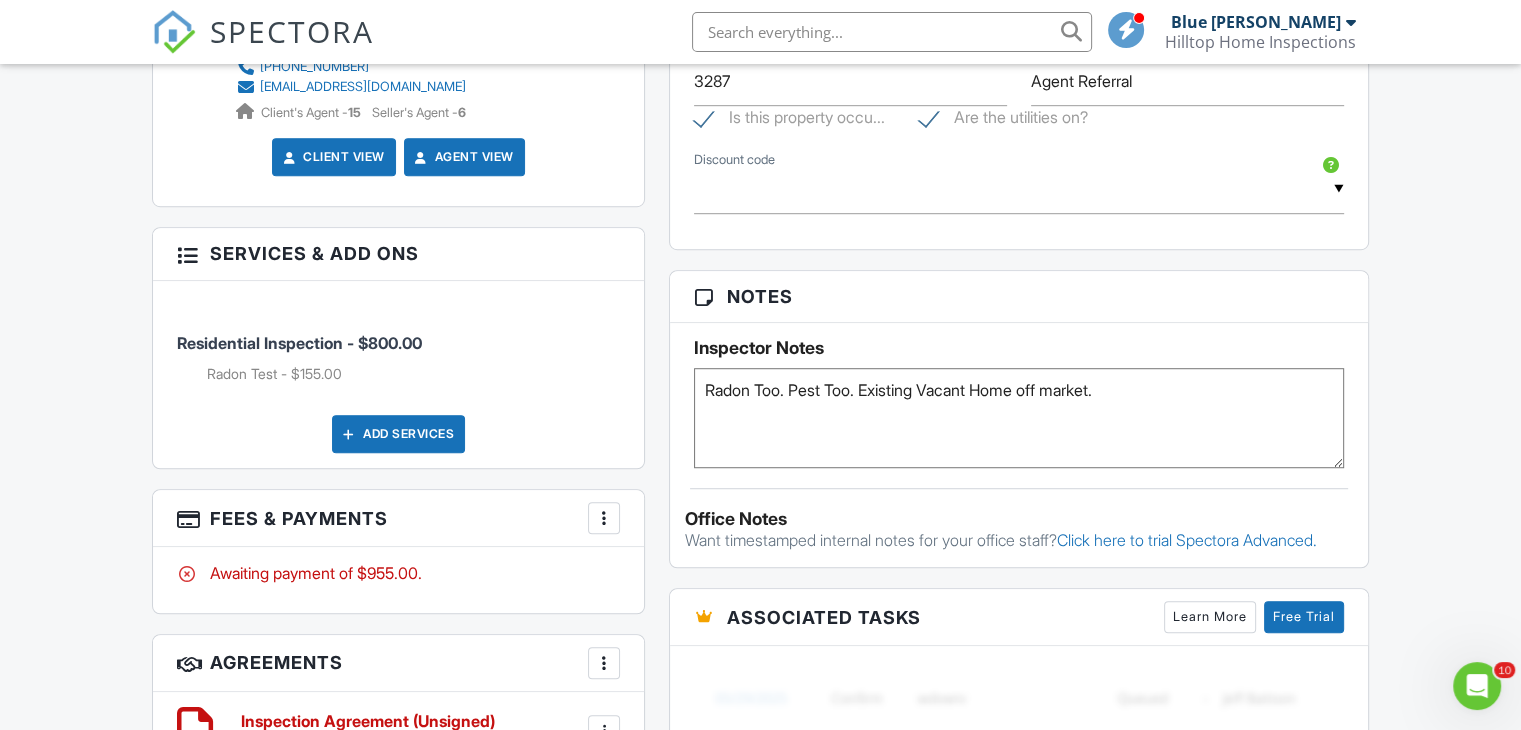 click at bounding box center (604, 518) 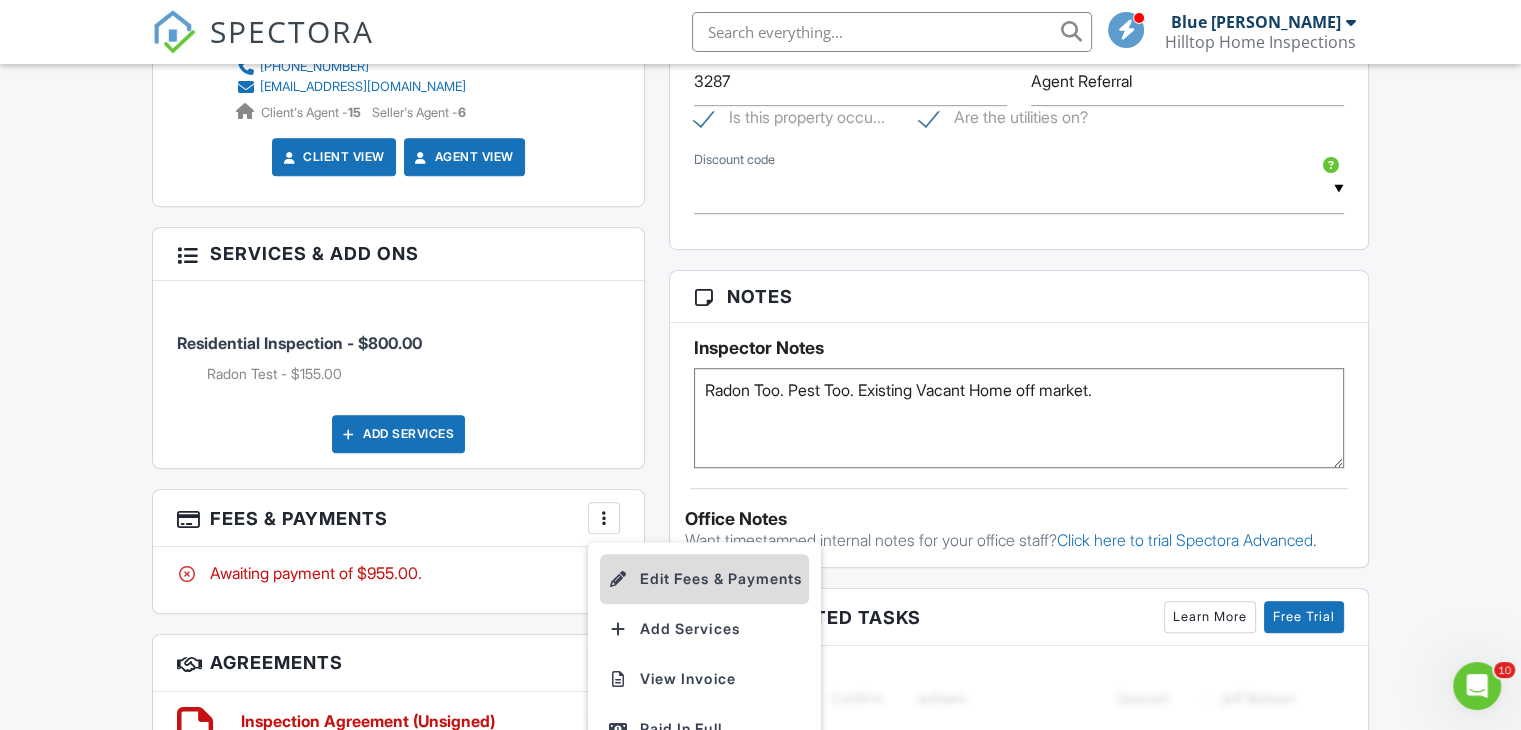 click on "Edit Fees & Payments" at bounding box center (704, 579) 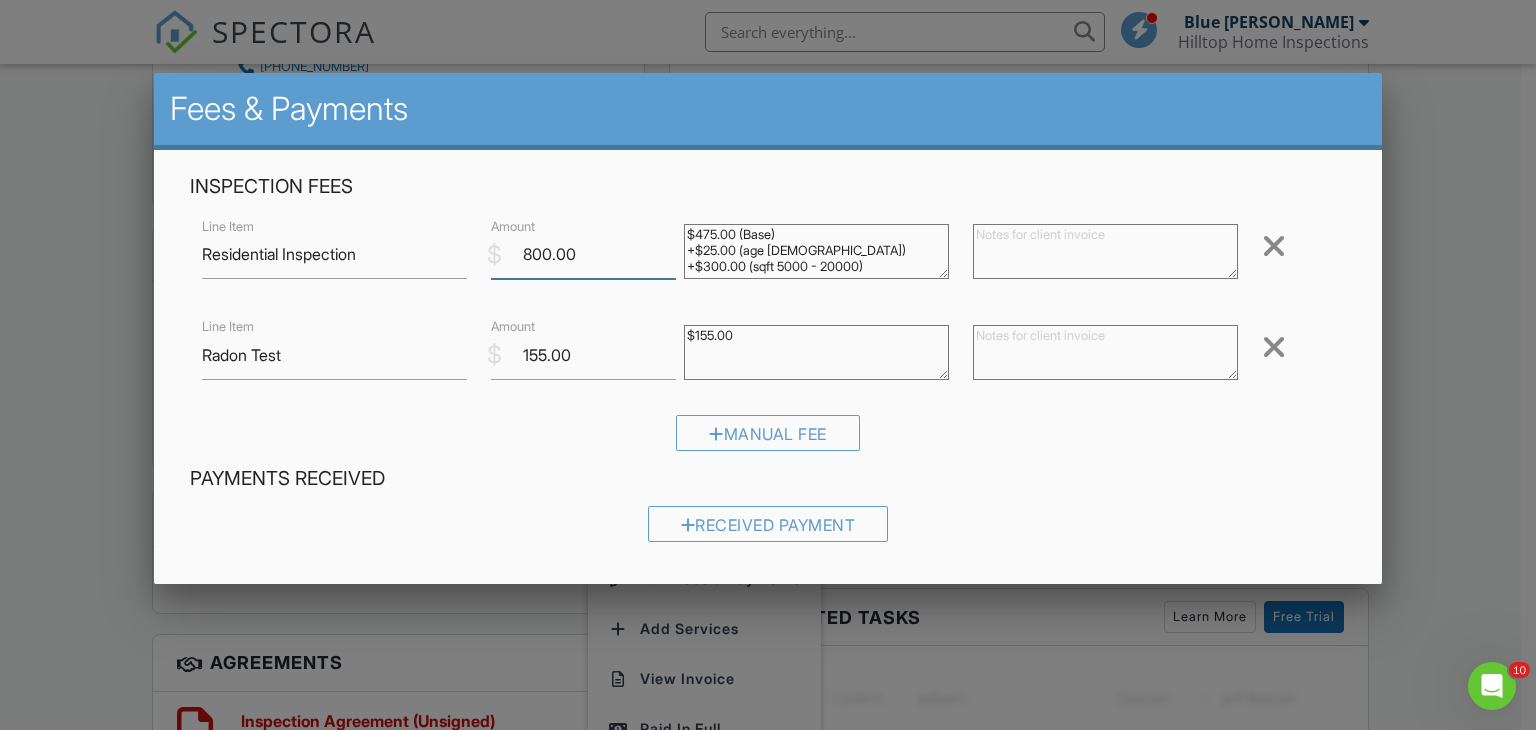 click on "800.00" at bounding box center (583, 254) 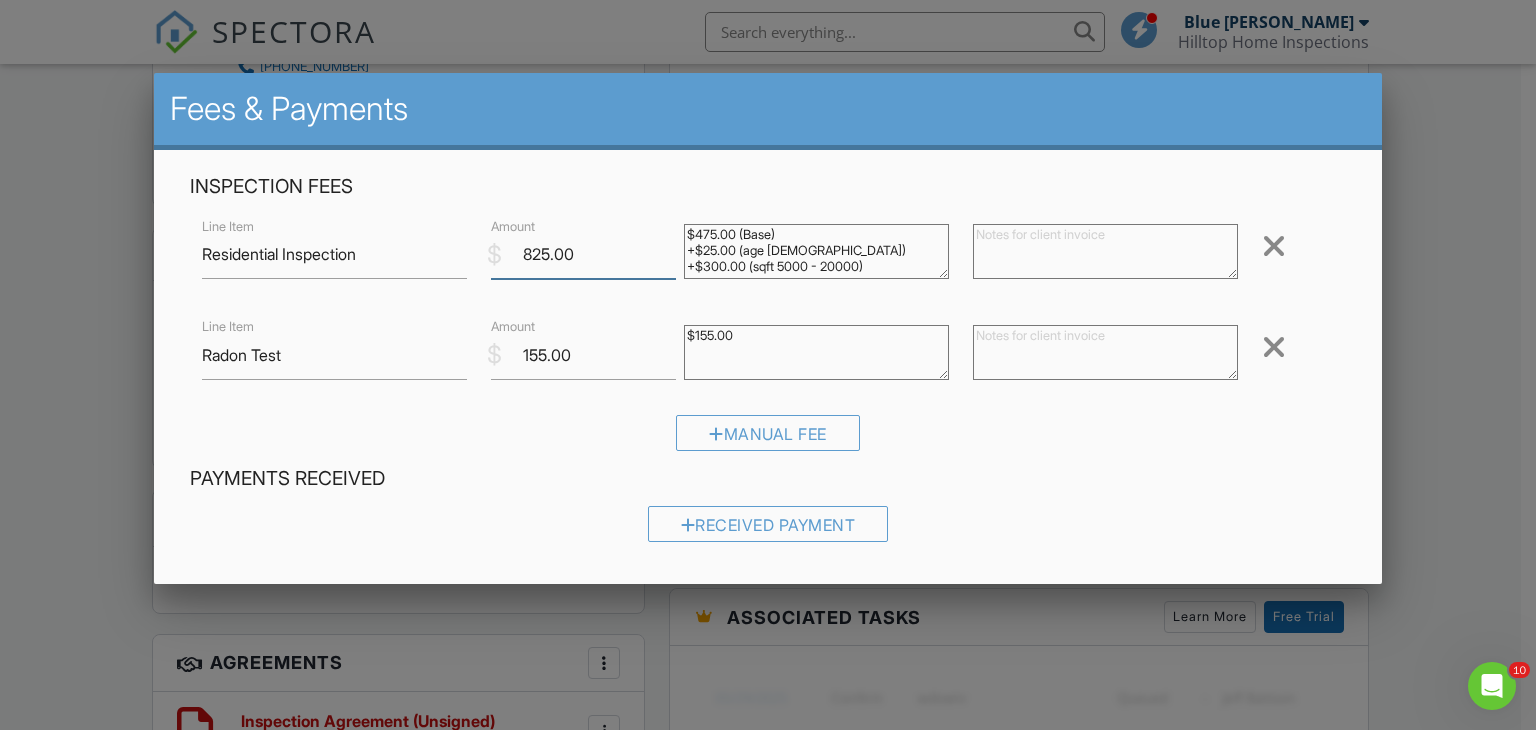 type on "825.00" 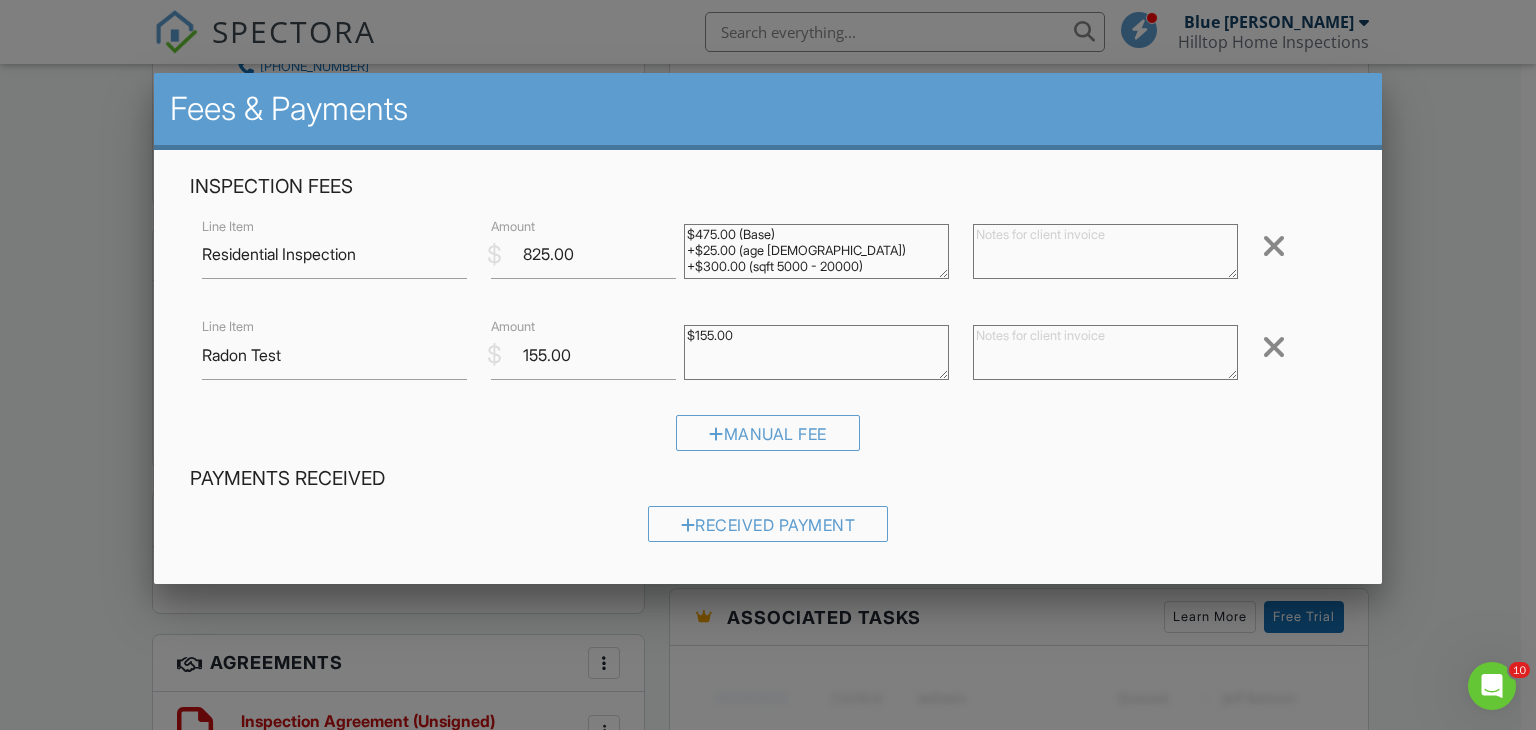 click on "$475.00 (Base)
+$25.00 (age 20 - 40)
+$300.00 (sqft 5000 - 20000)" at bounding box center [816, 251] 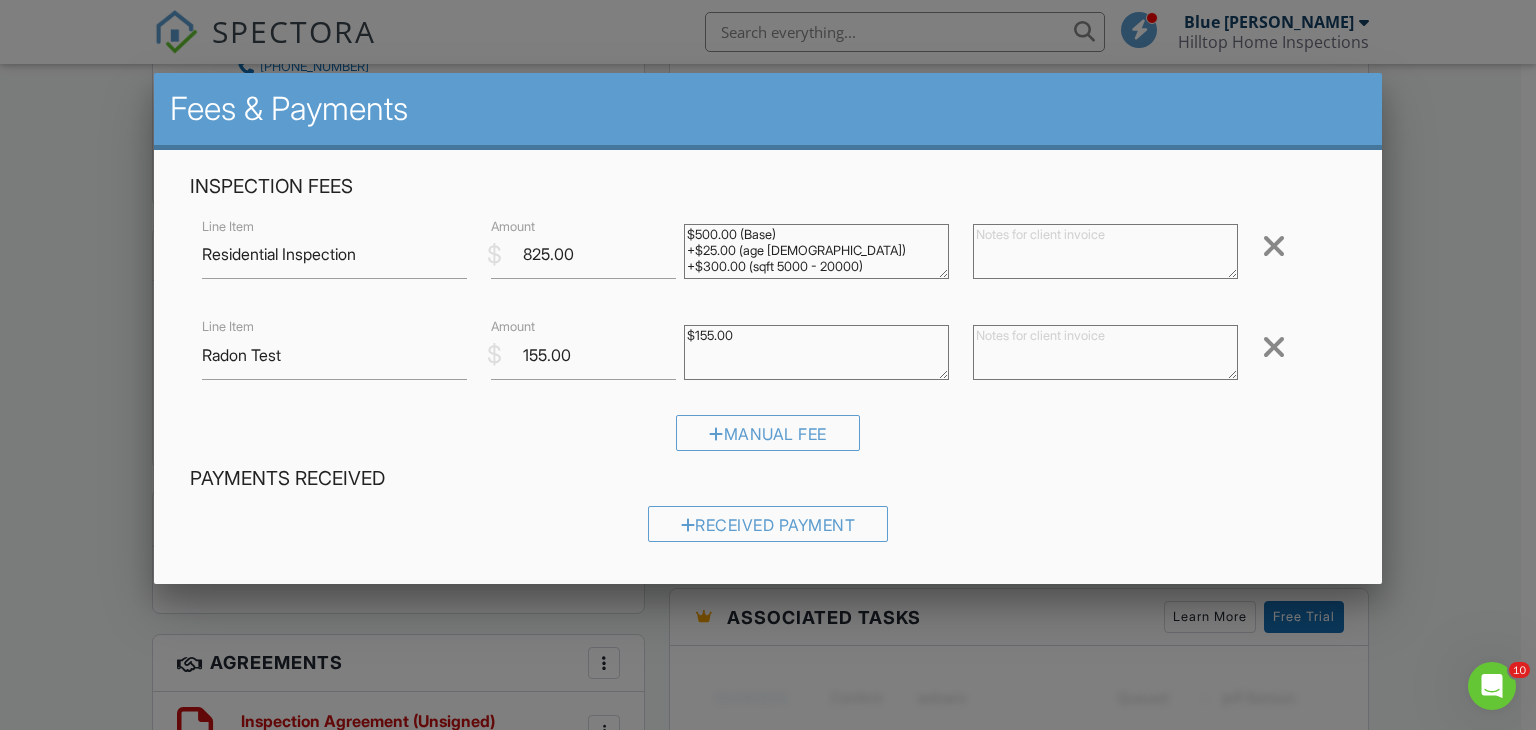 type on "$500.00 (Base)
+$25.00 (age 20 - 40)
+$300.00 (sqft 5000 - 20000)" 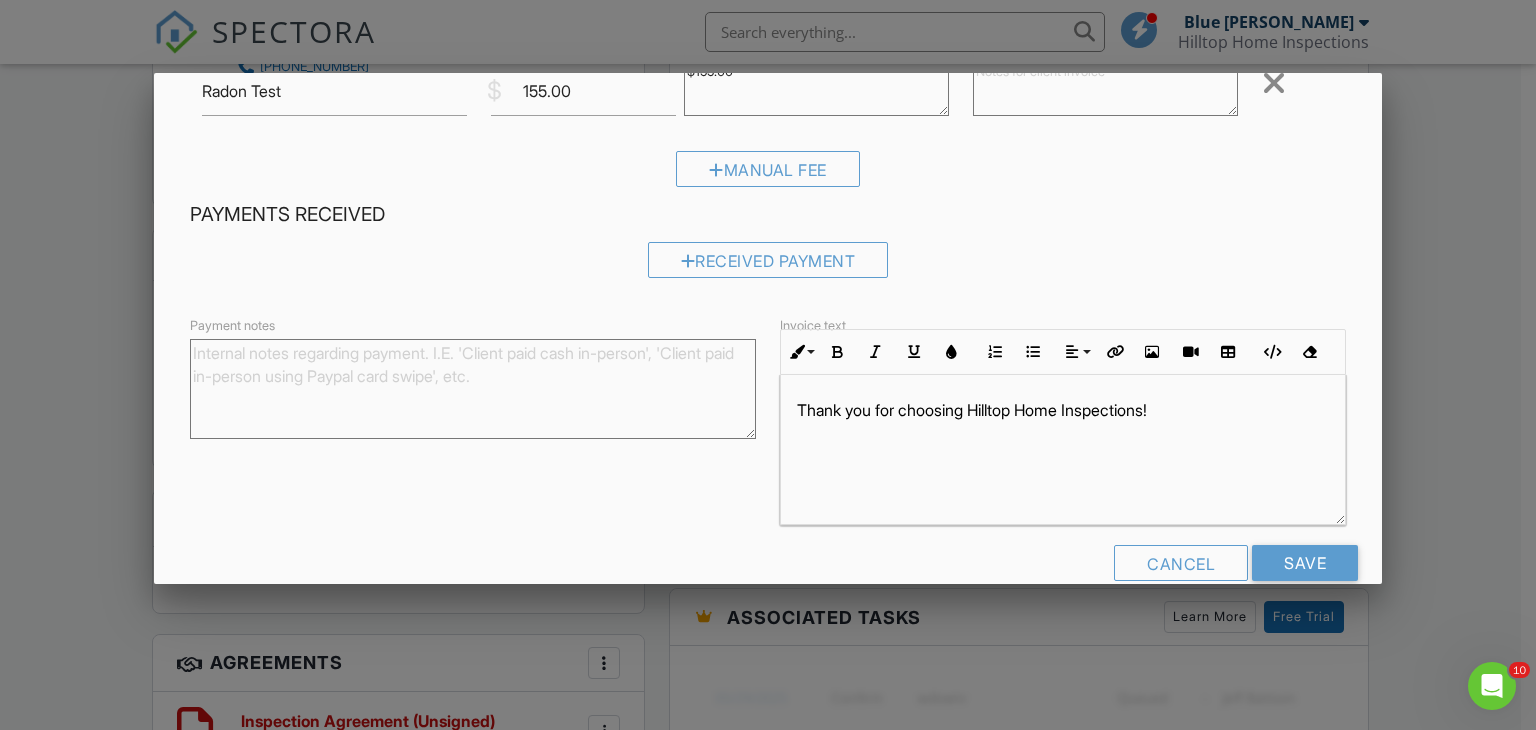 scroll, scrollTop: 276, scrollLeft: 0, axis: vertical 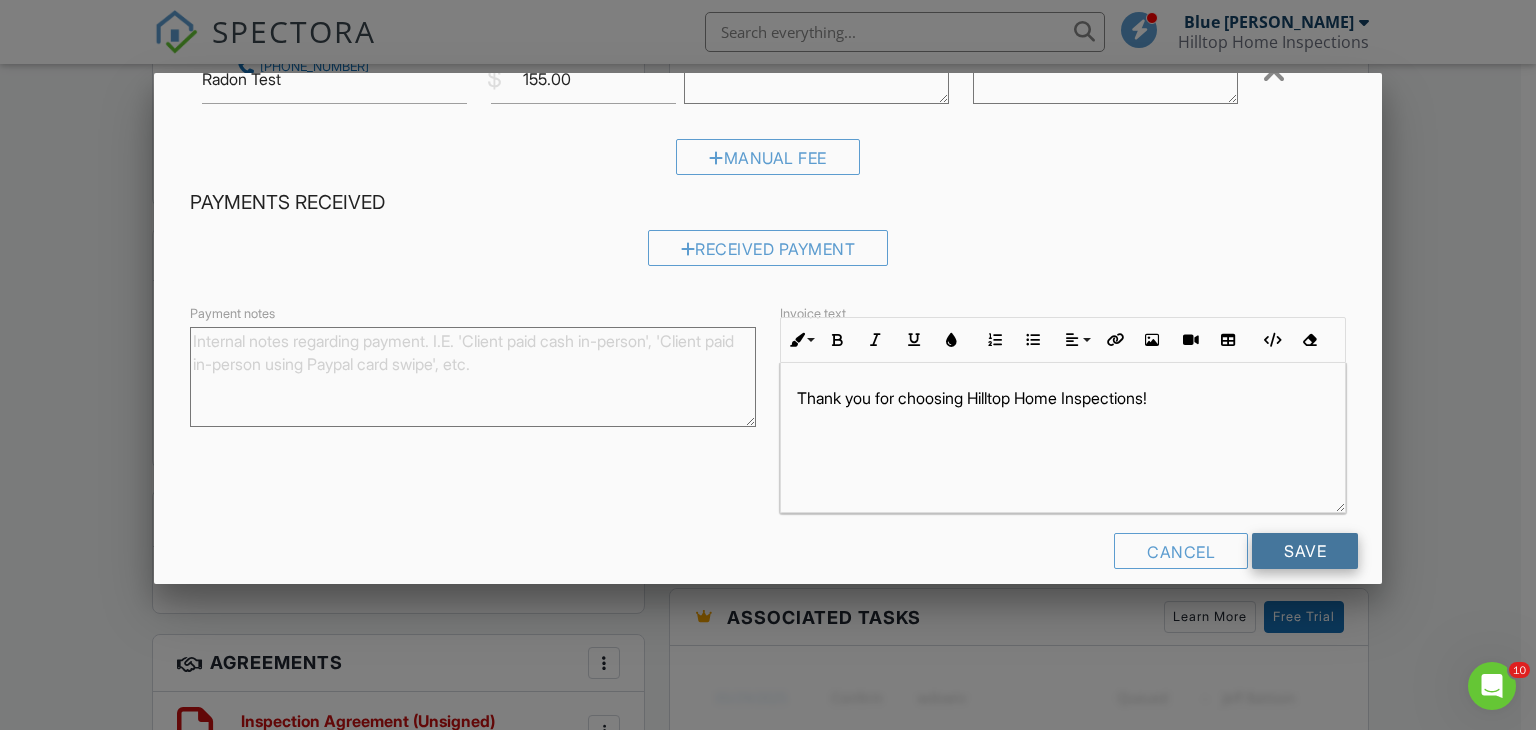 click on "Save" at bounding box center [1305, 551] 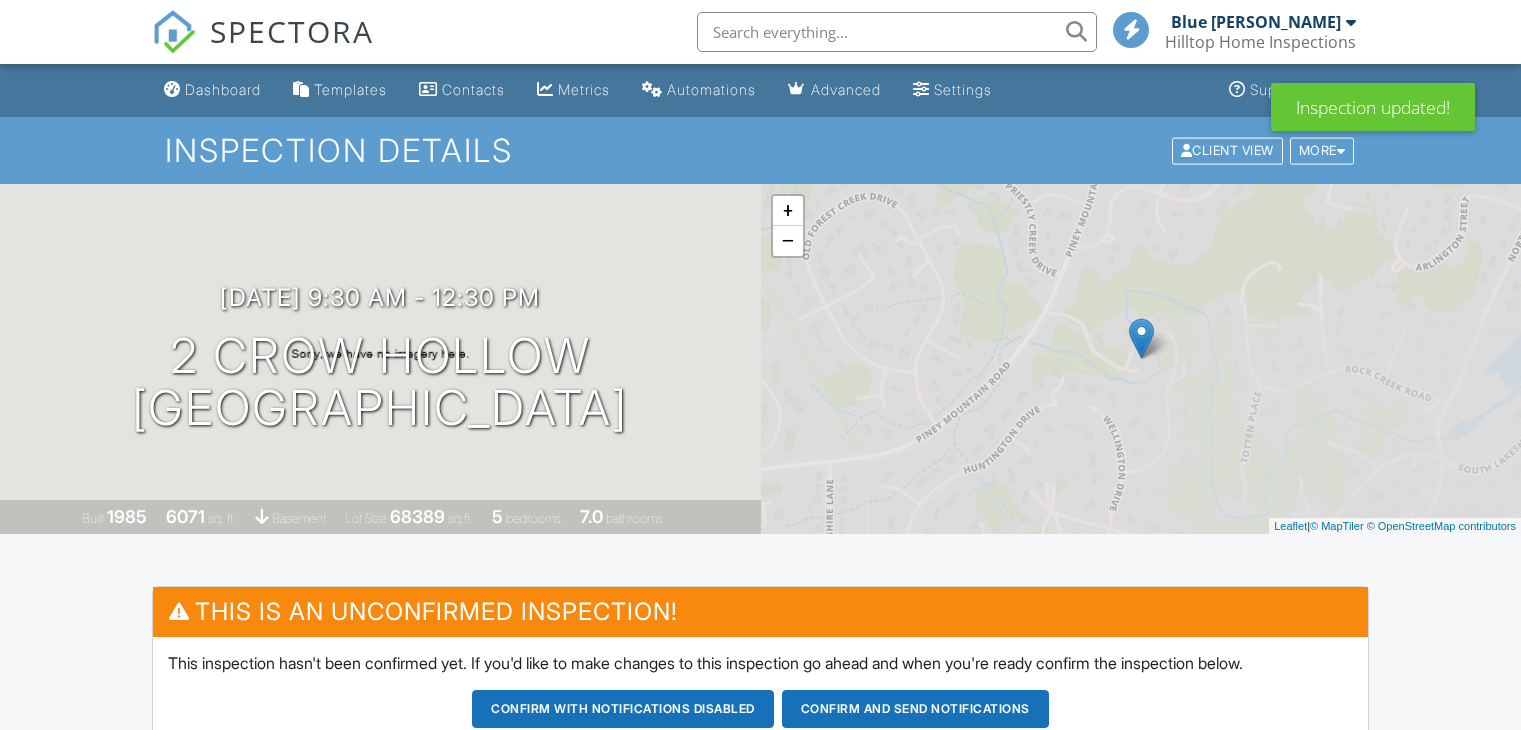 scroll, scrollTop: 0, scrollLeft: 0, axis: both 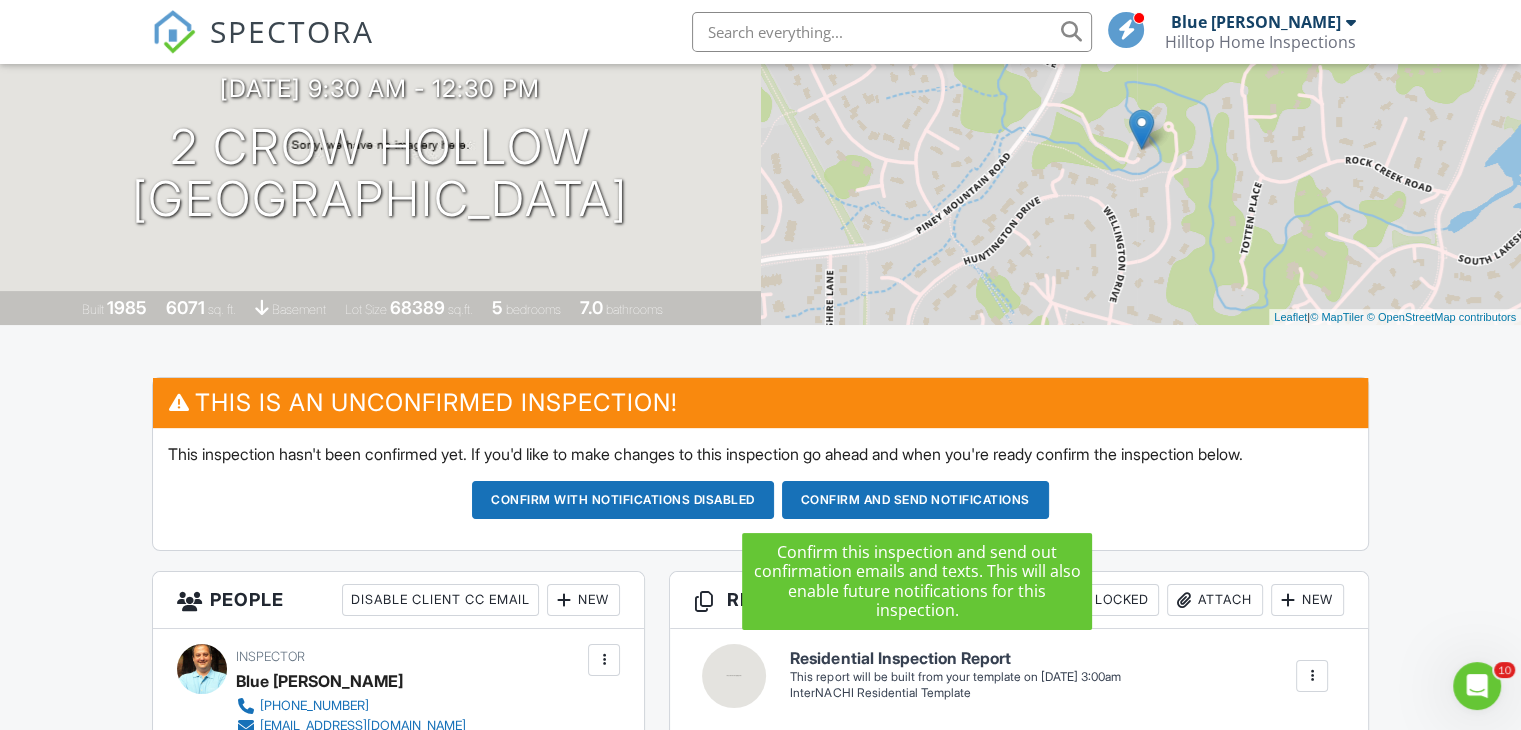click on "Confirm and send notifications" at bounding box center [623, 500] 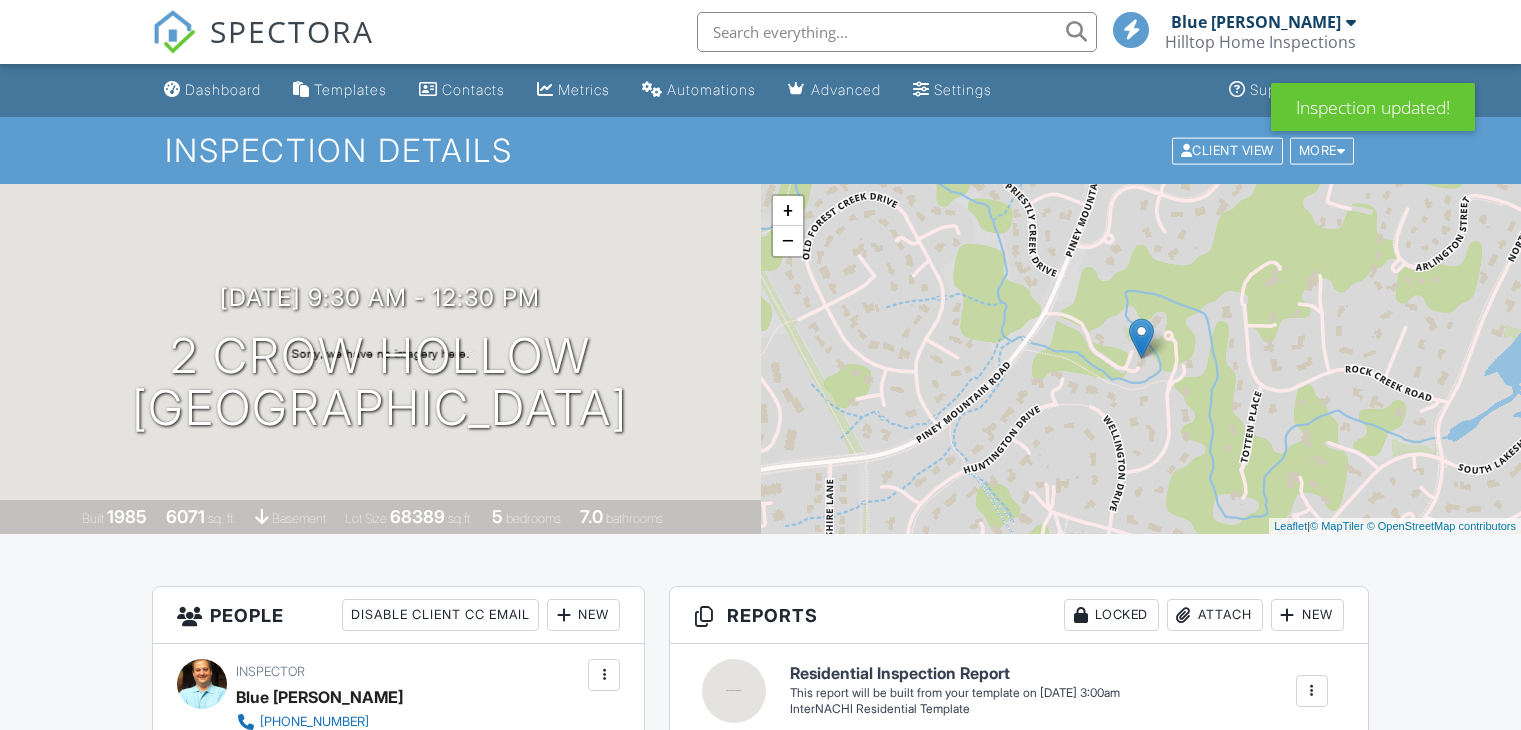 scroll, scrollTop: 0, scrollLeft: 0, axis: both 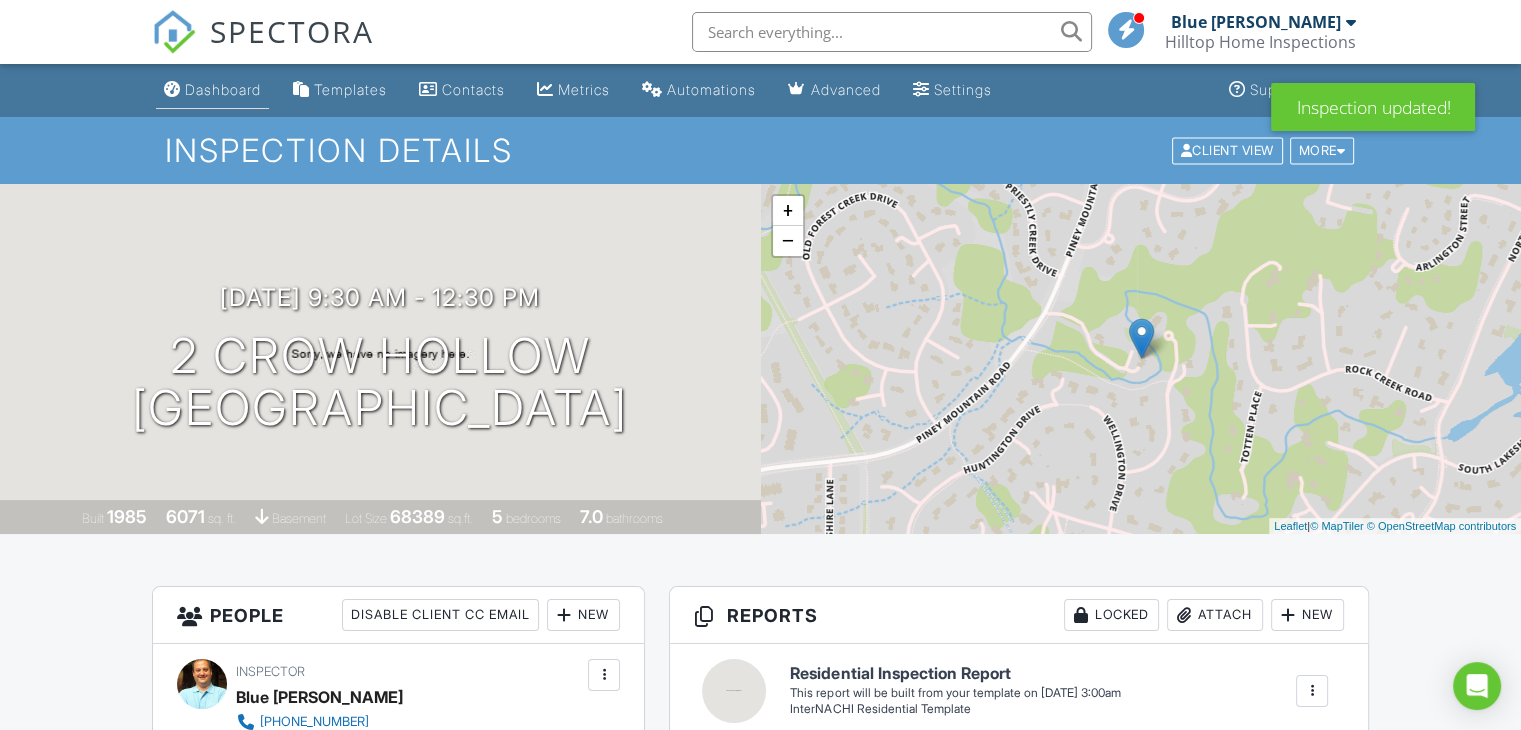 click on "Dashboard" at bounding box center (223, 89) 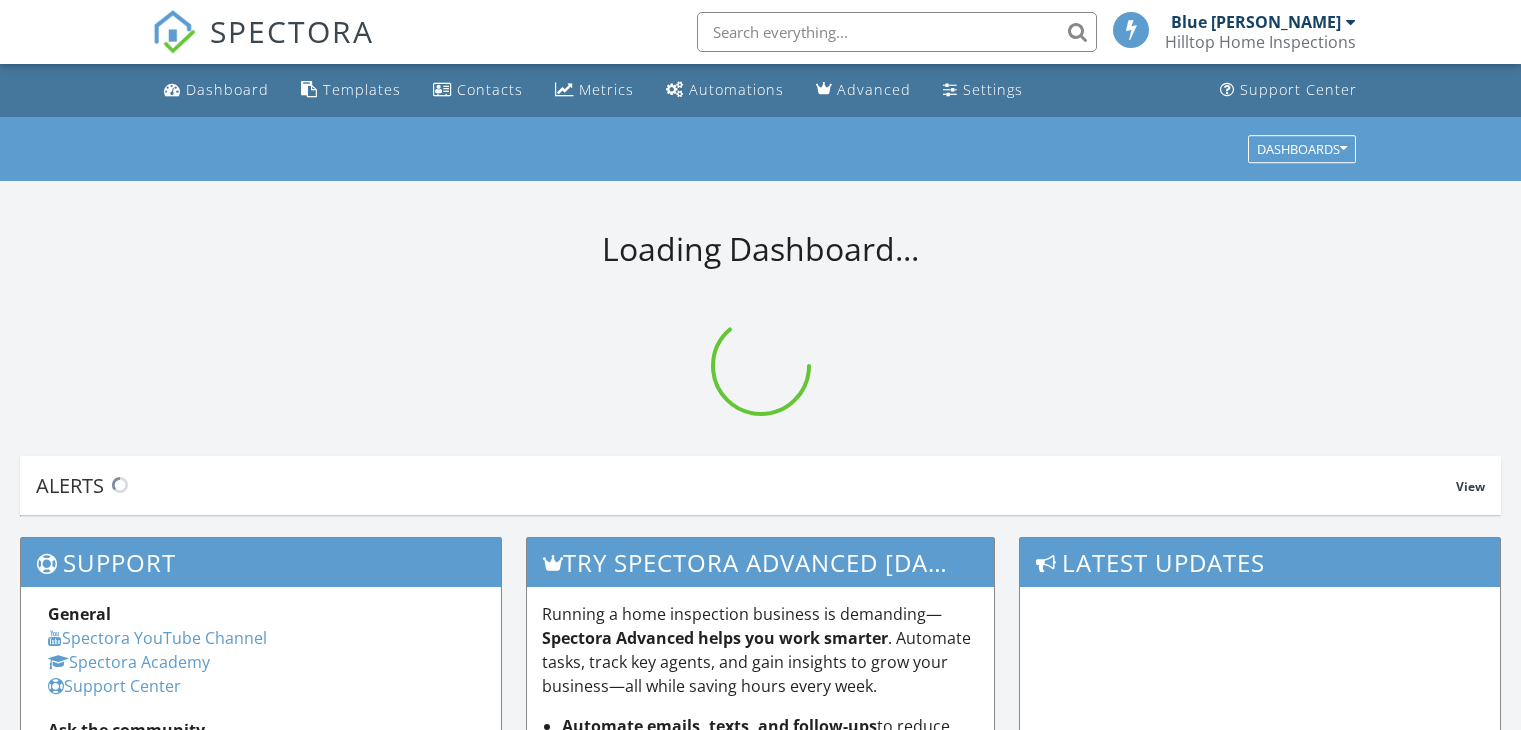 scroll, scrollTop: 0, scrollLeft: 0, axis: both 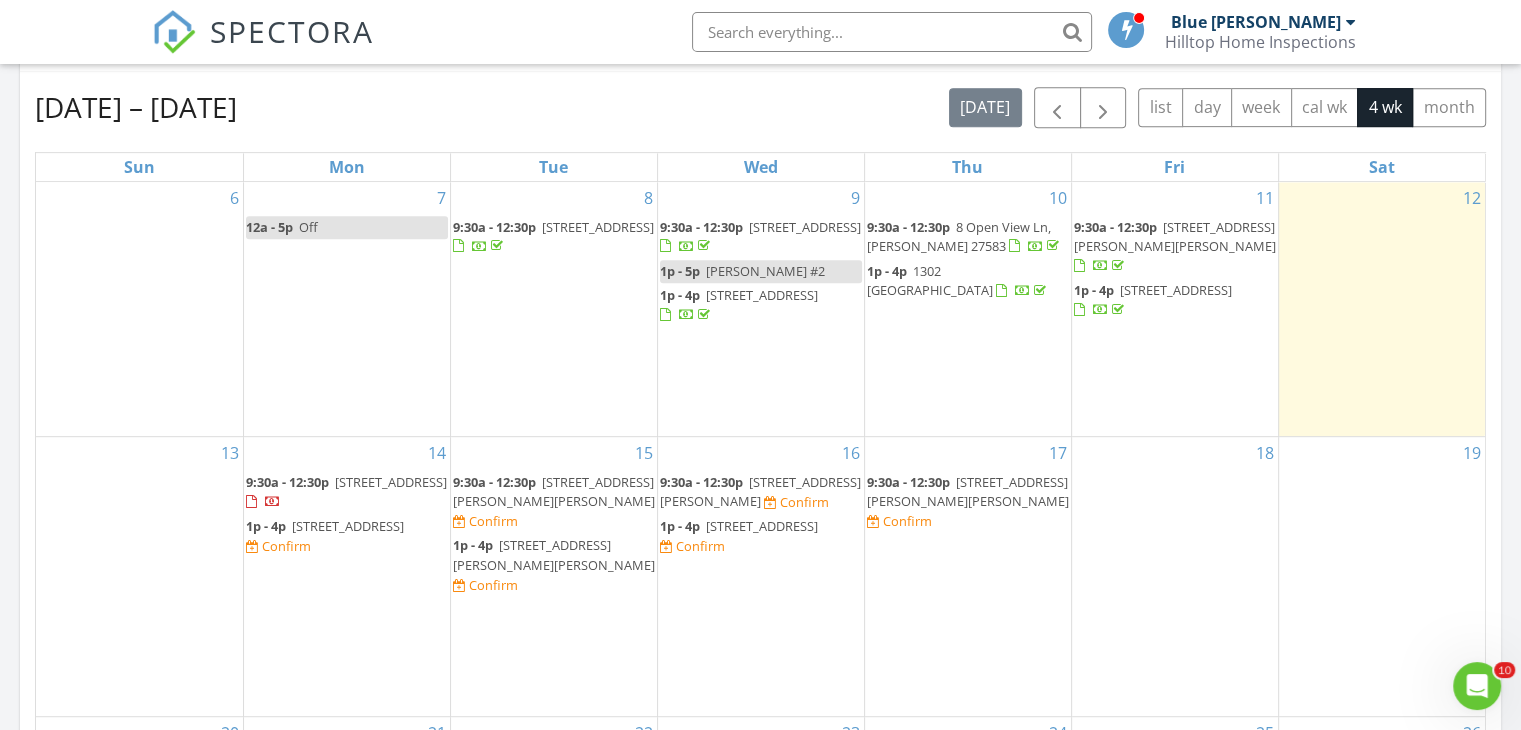 click on "[STREET_ADDRESS]" at bounding box center (348, 526) 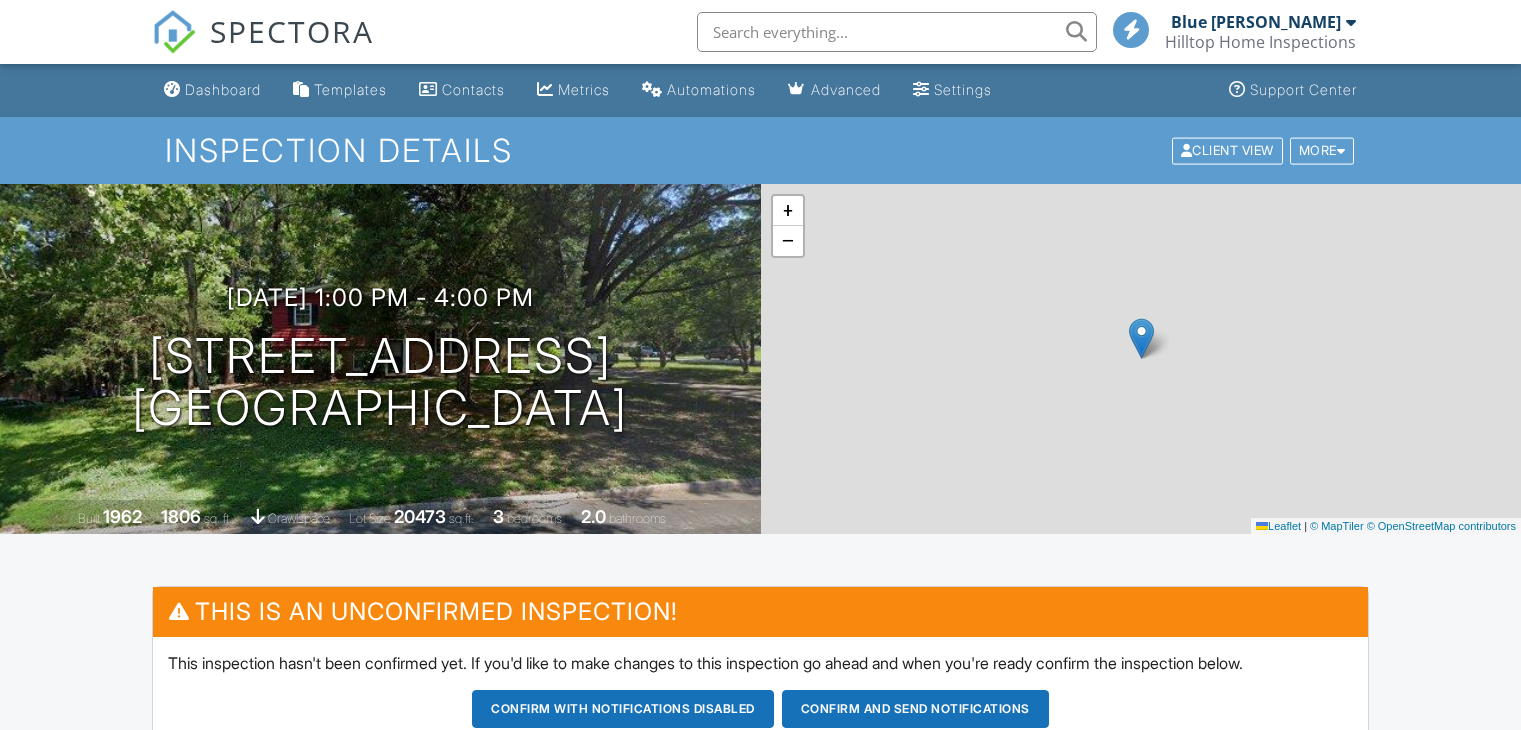 scroll, scrollTop: 0, scrollLeft: 0, axis: both 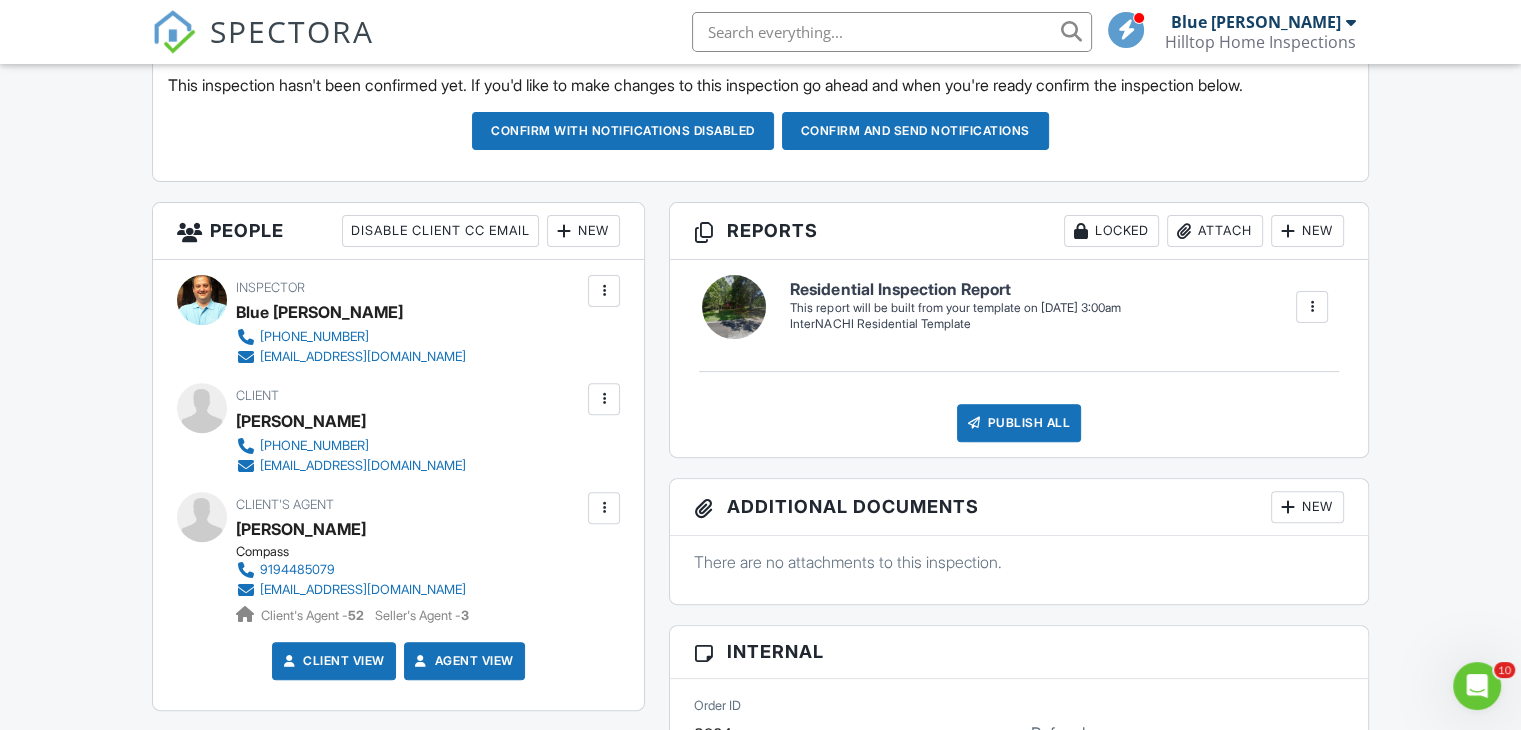 click on "New" at bounding box center [583, 231] 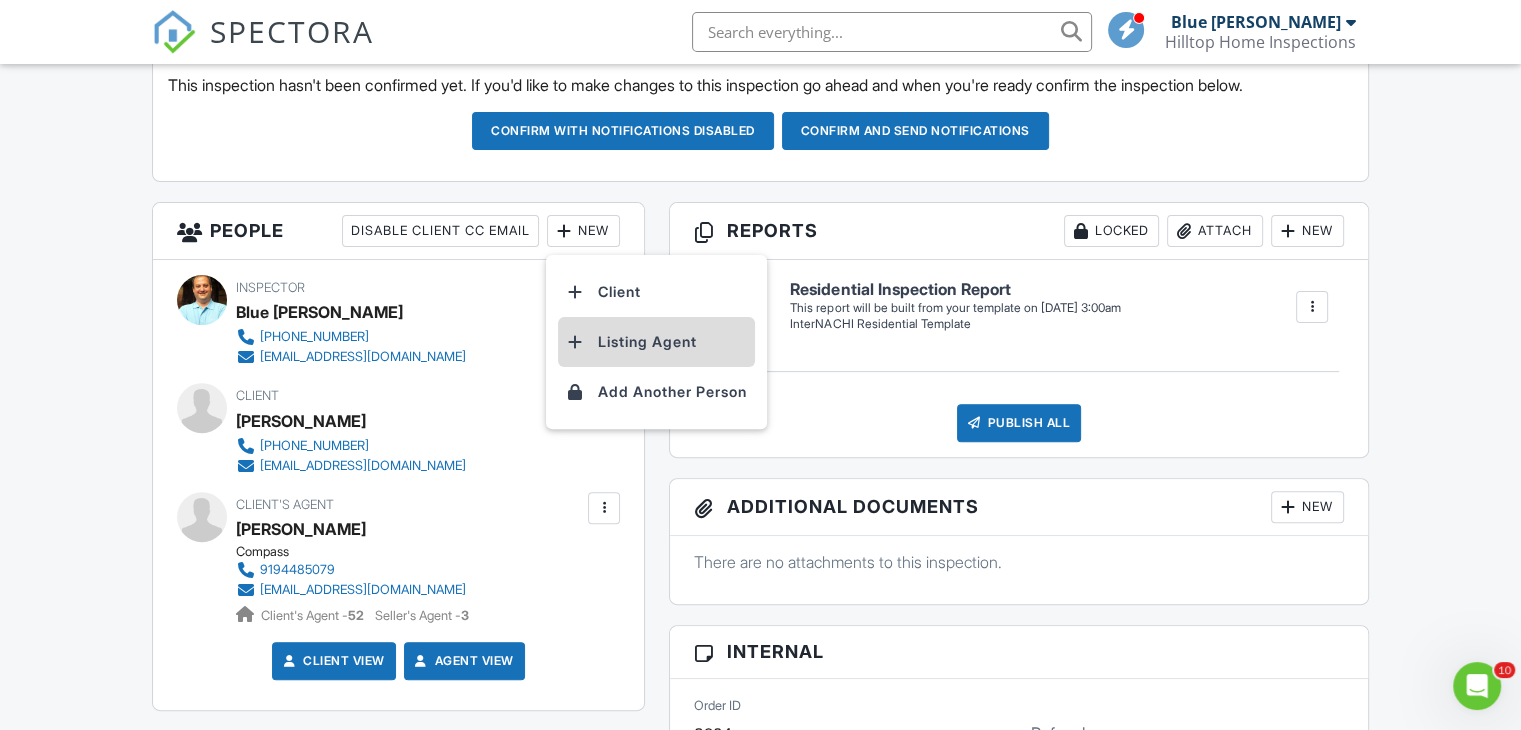 click on "Listing Agent" at bounding box center [656, 342] 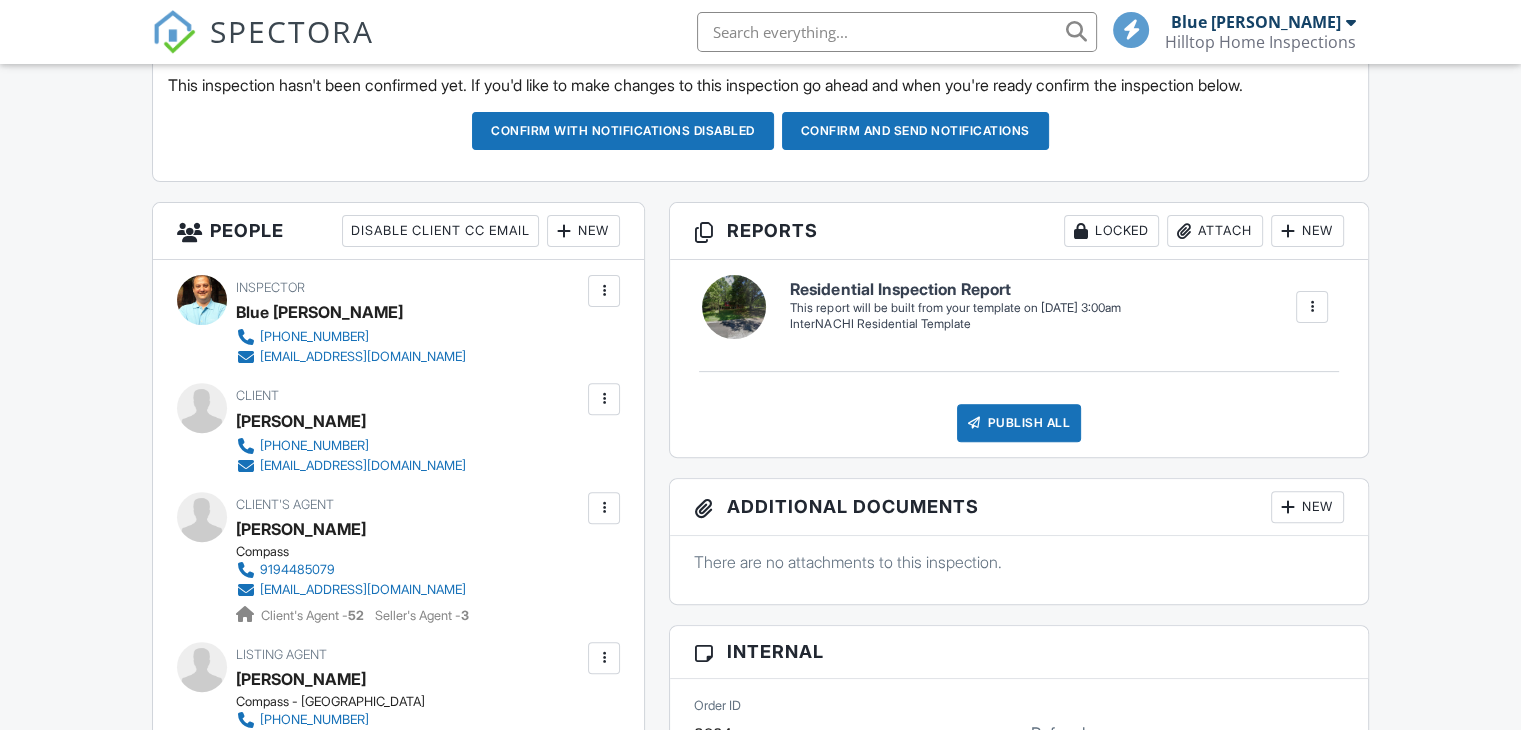 scroll, scrollTop: 578, scrollLeft: 0, axis: vertical 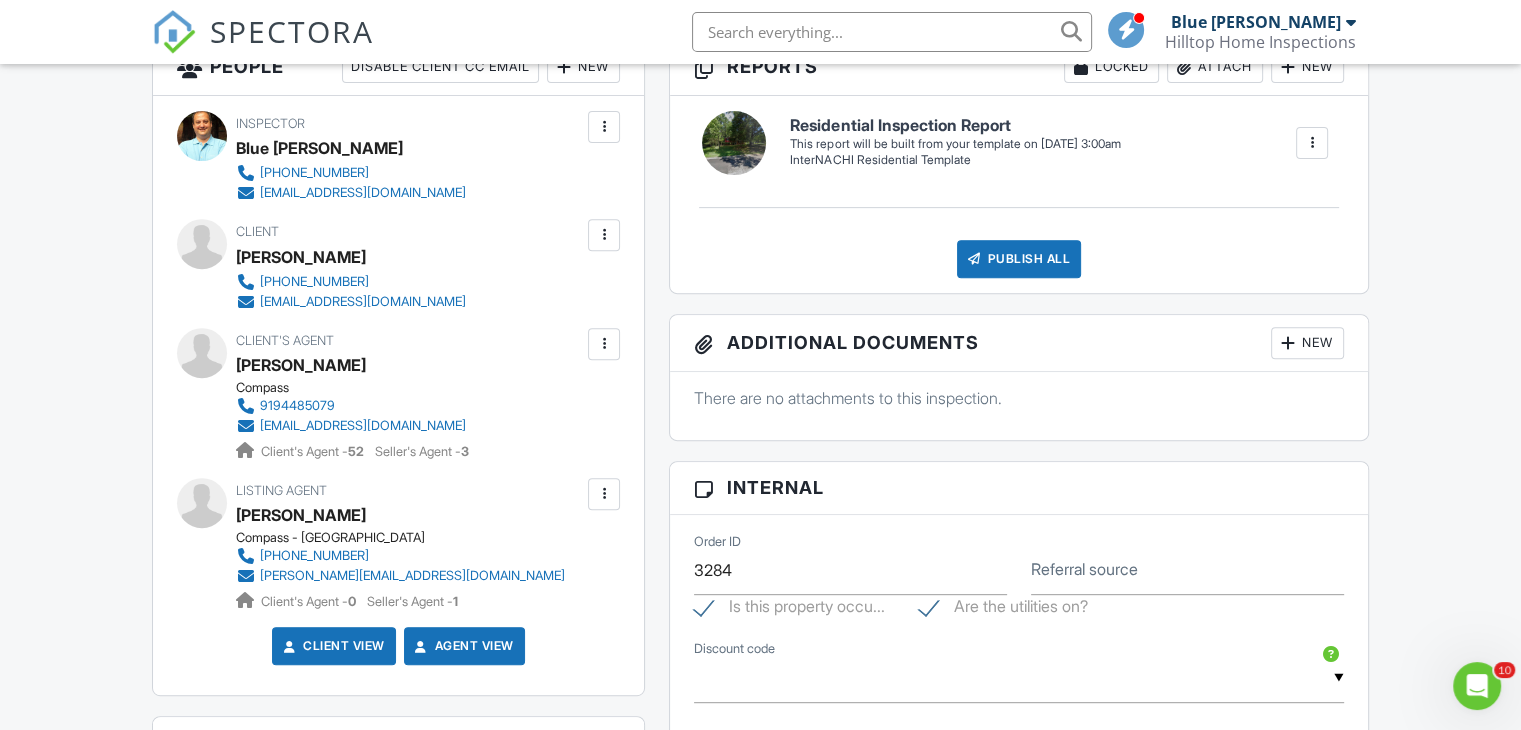 click at bounding box center [604, 494] 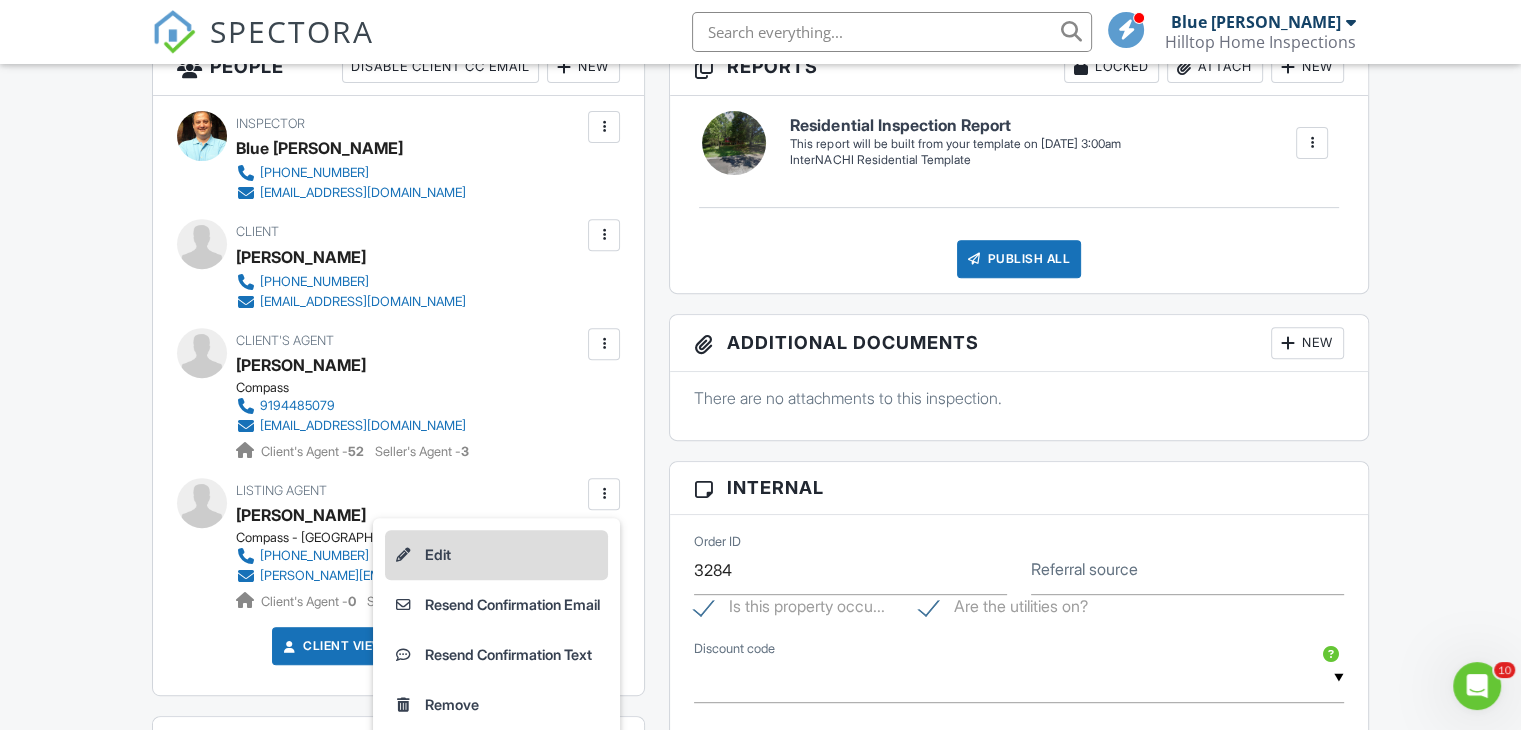 click on "Edit" at bounding box center [496, 555] 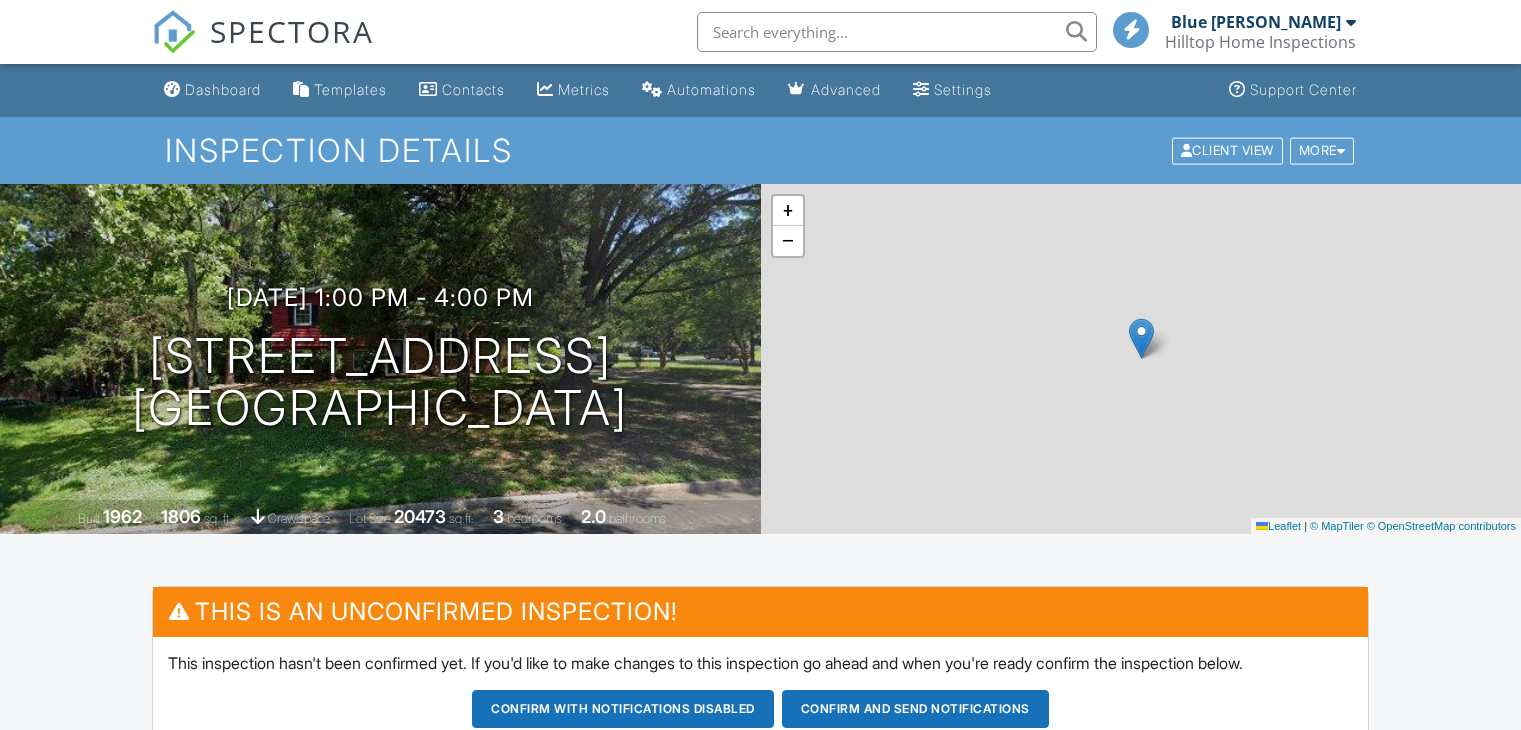 scroll, scrollTop: 742, scrollLeft: 0, axis: vertical 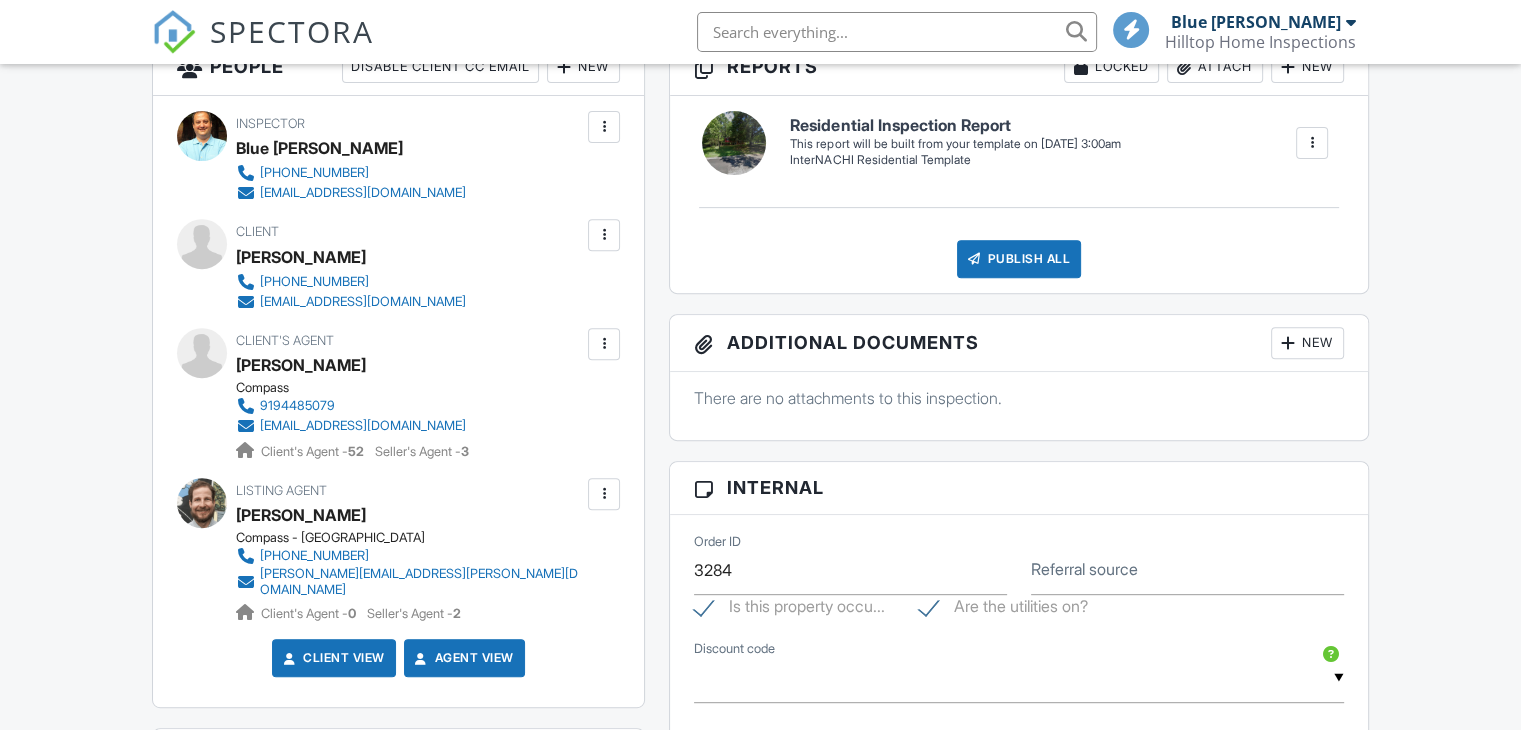 click on "Referral source" at bounding box center [1084, 569] 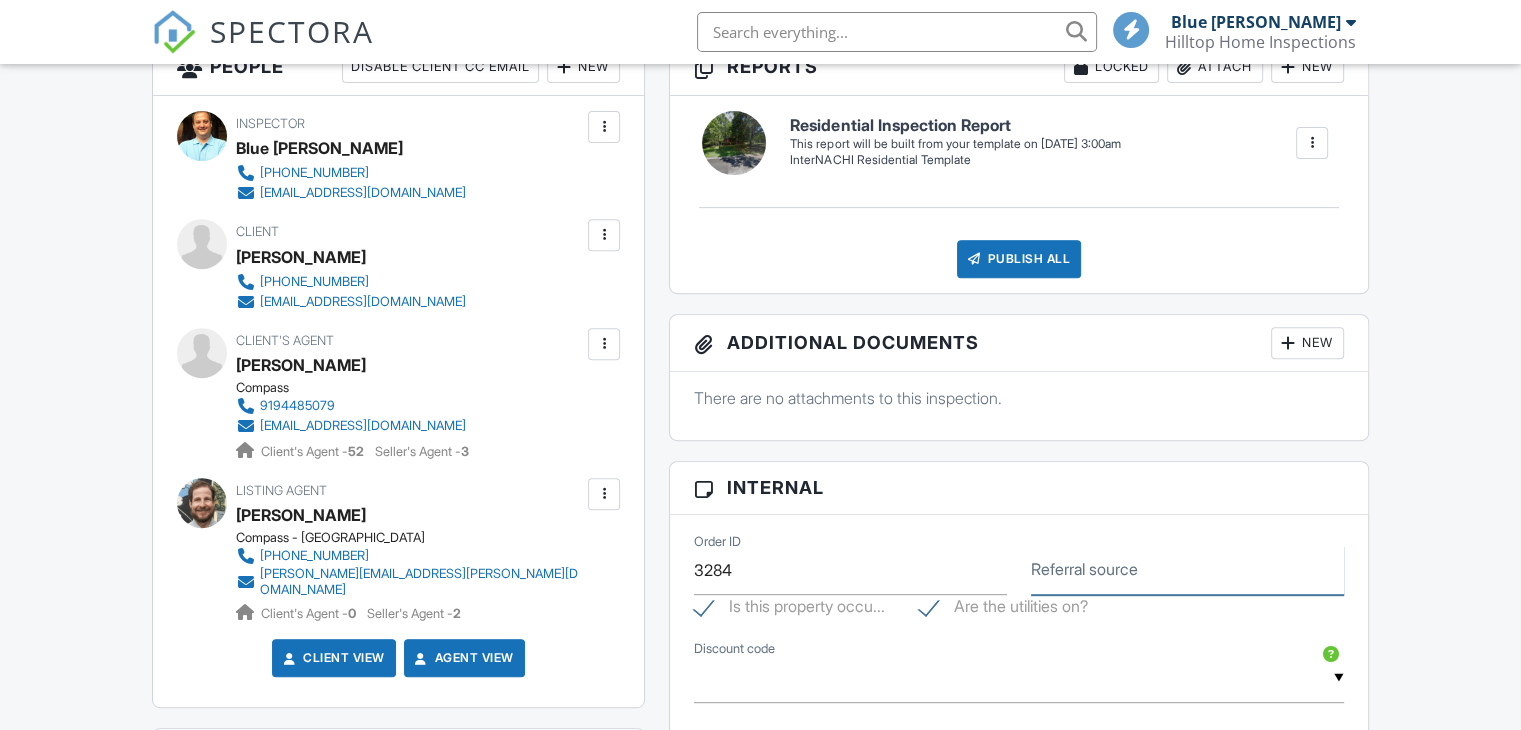 click on "Referral source" at bounding box center [1187, 570] 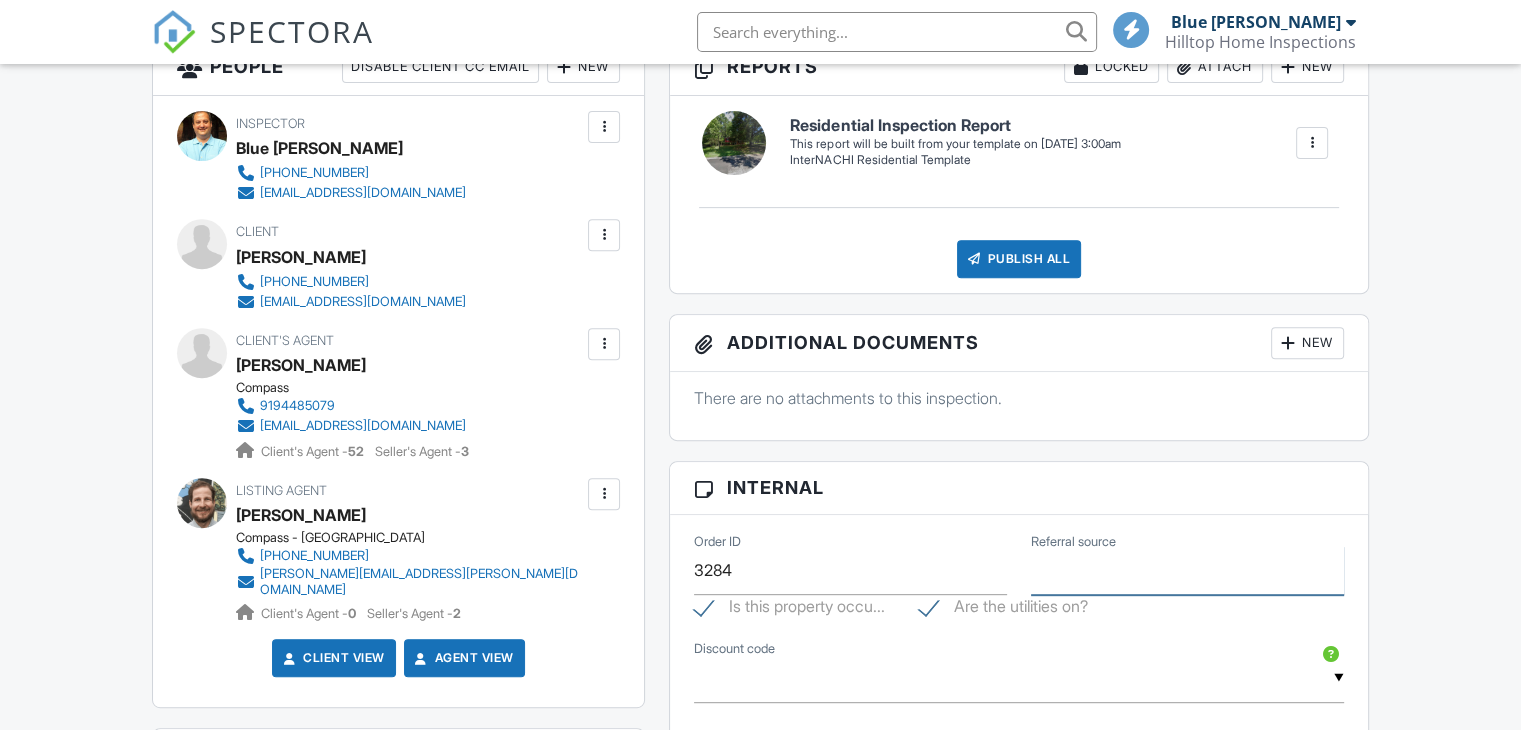 scroll, scrollTop: 742, scrollLeft: 0, axis: vertical 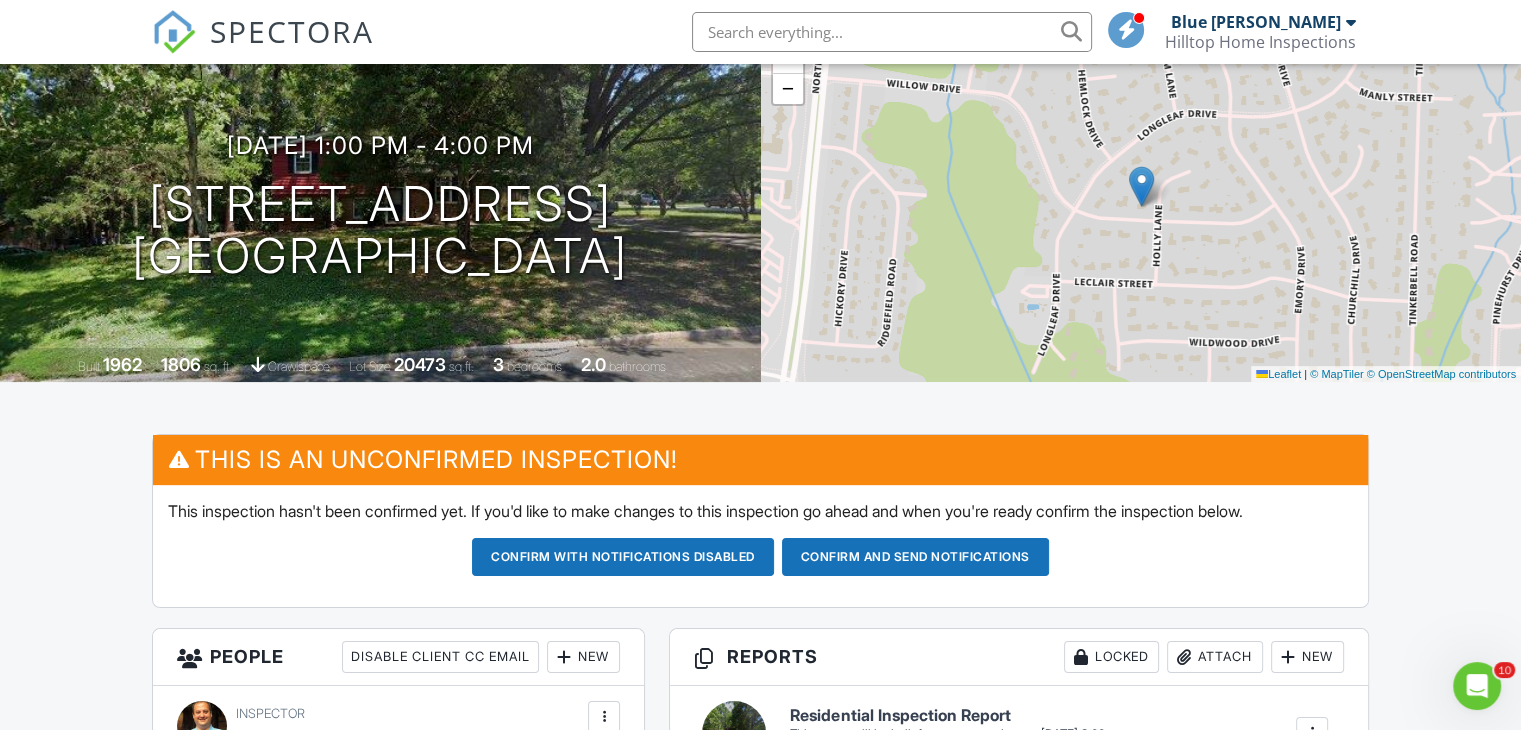 type on "Agent Referral" 